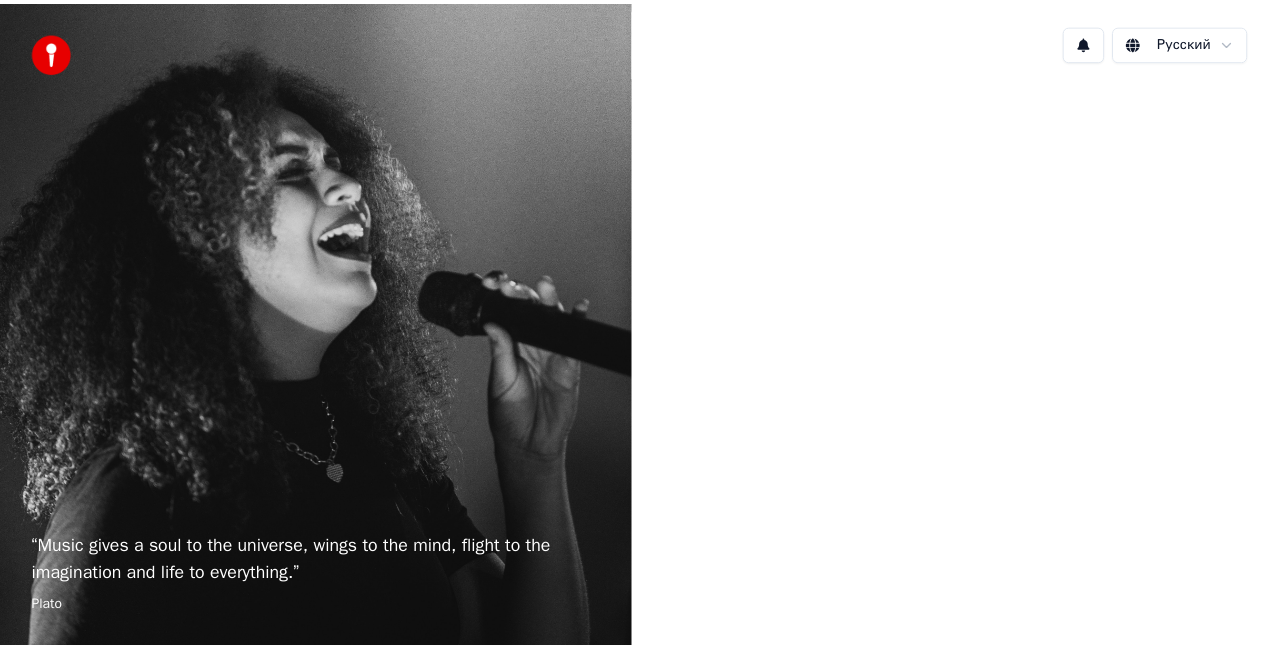 scroll, scrollTop: 0, scrollLeft: 0, axis: both 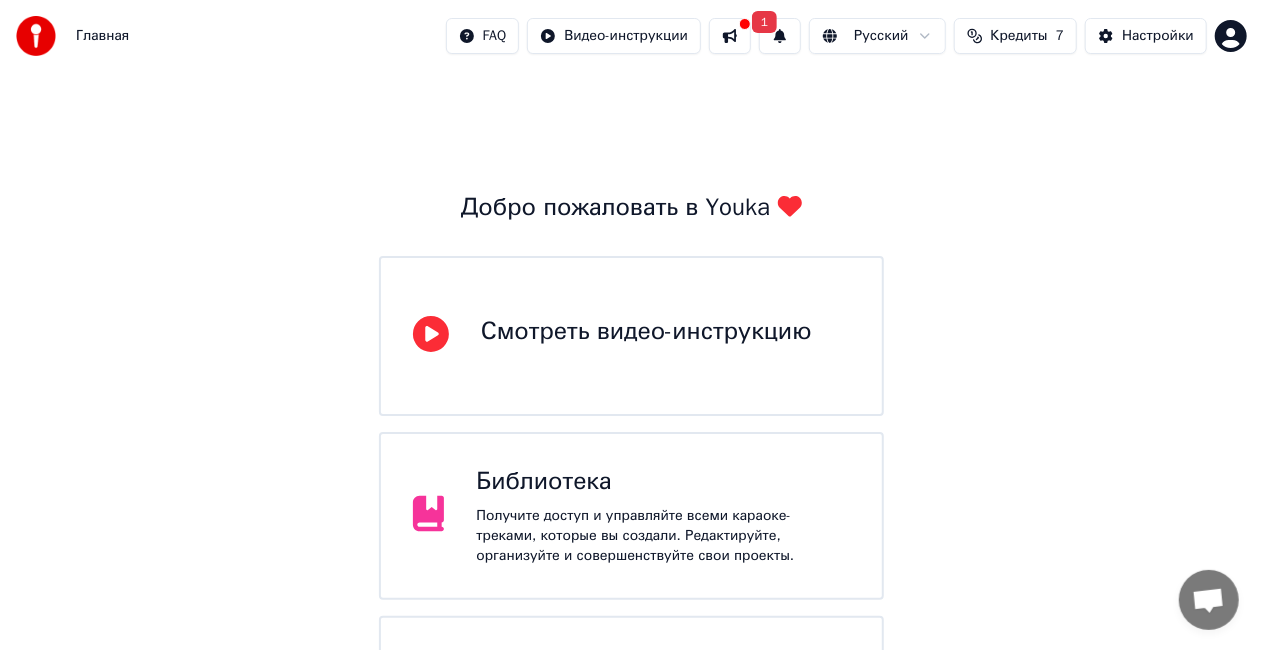 click at bounding box center (730, 36) 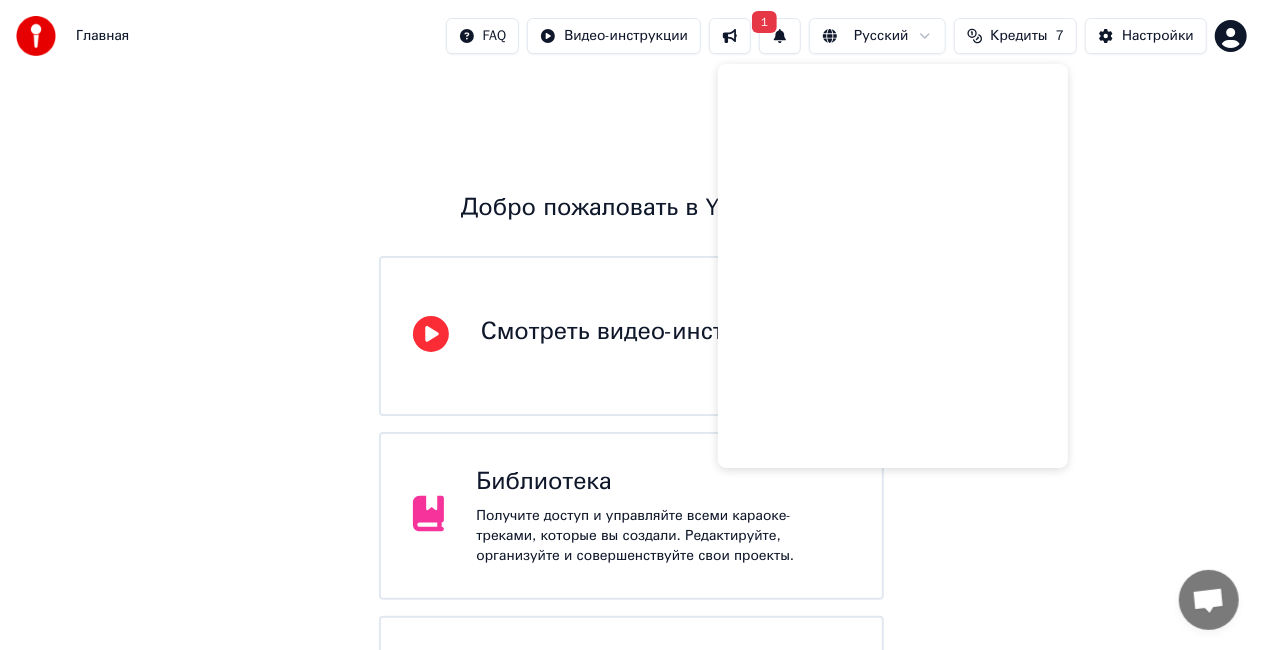 click on "Добро пожаловать в Youka Смотреть видео-инструкцию Библиотека Получите доступ и управляйте всеми караоке-треками, которые вы создали. Редактируйте, организуйте и совершенствуйте свои проекты. Создать караоке Создайте караоке из аудио- или видеофайлов (MP3, MP4 и других), или вставьте URL, чтобы мгновенно создать караоке-видео с синхронизированными текстами." at bounding box center [631, 438] 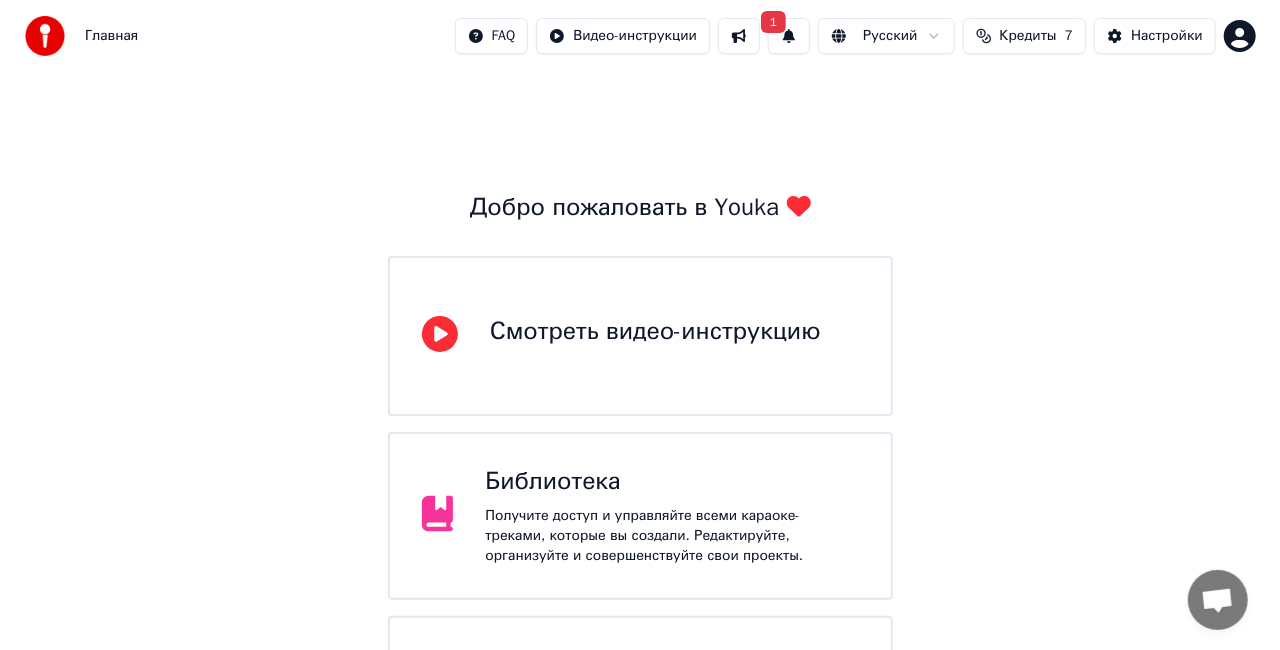 scroll, scrollTop: 134, scrollLeft: 0, axis: vertical 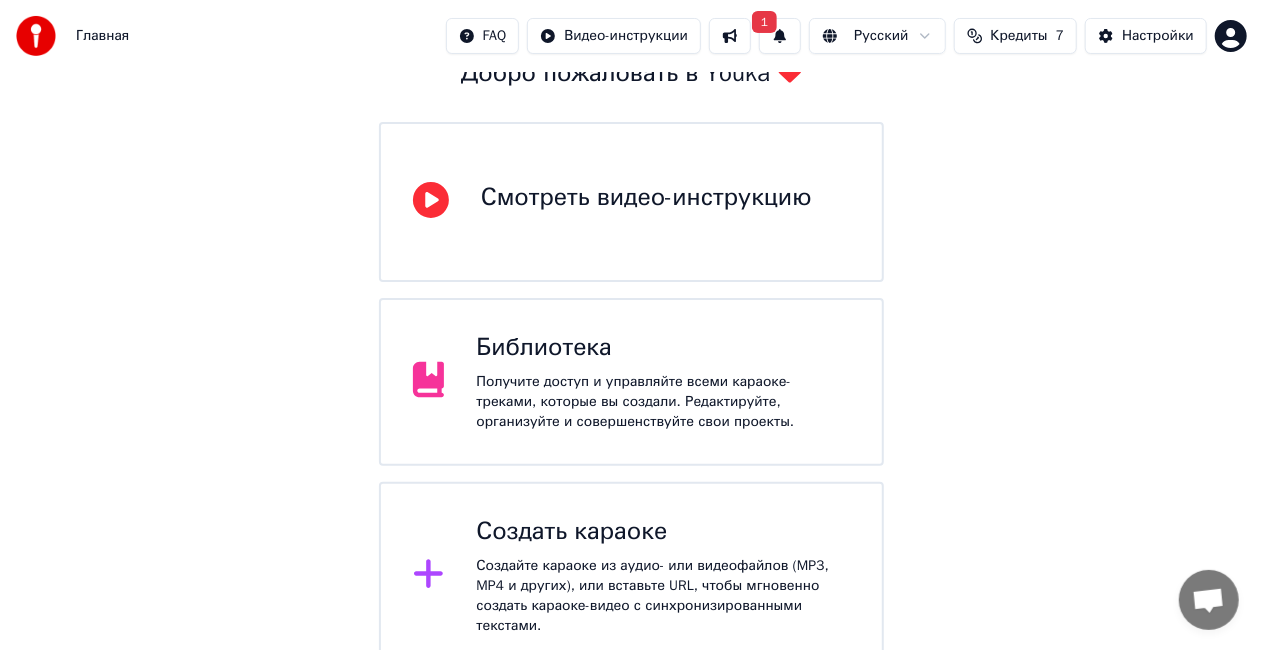 click 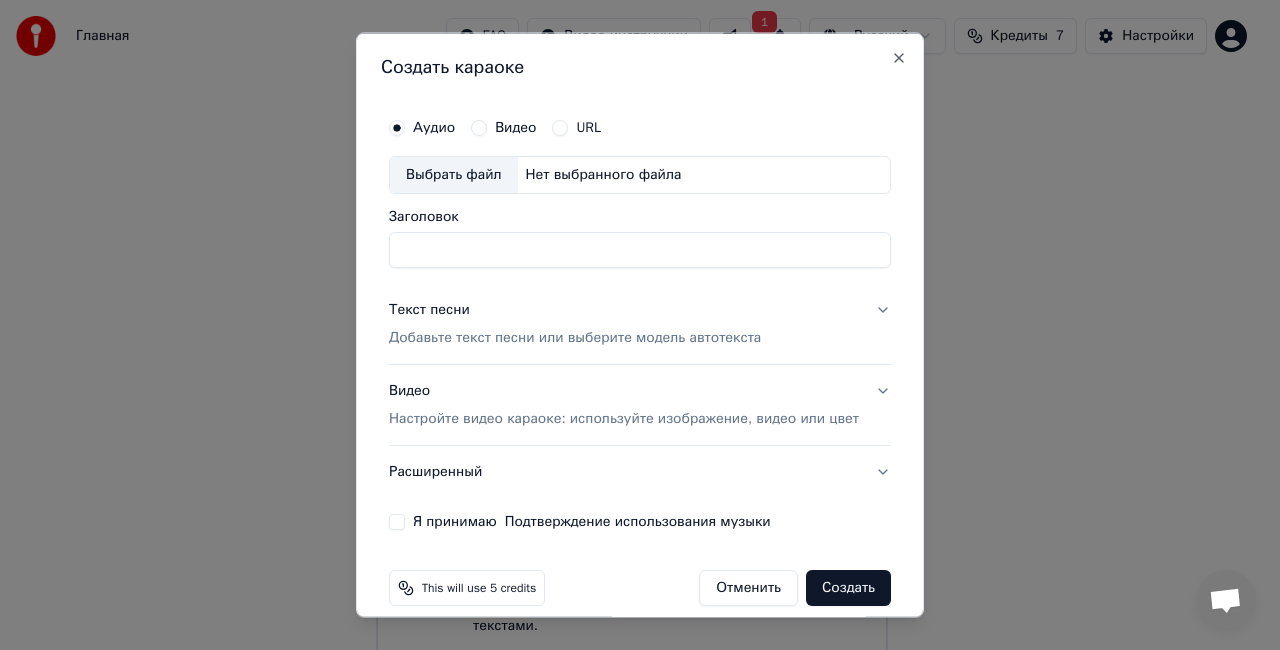 click on "Аудио Видео URL Выбрать файл Нет выбранного файла Заголовок Текст песни Добавьте текст песни или выберите модель автотекста Видео Настройте видео караоке: используйте изображение, видео или цвет Расширенный Я принимаю   Подтверждение использования музыки This will use 5 credits Отменить Создать" at bounding box center [640, 357] 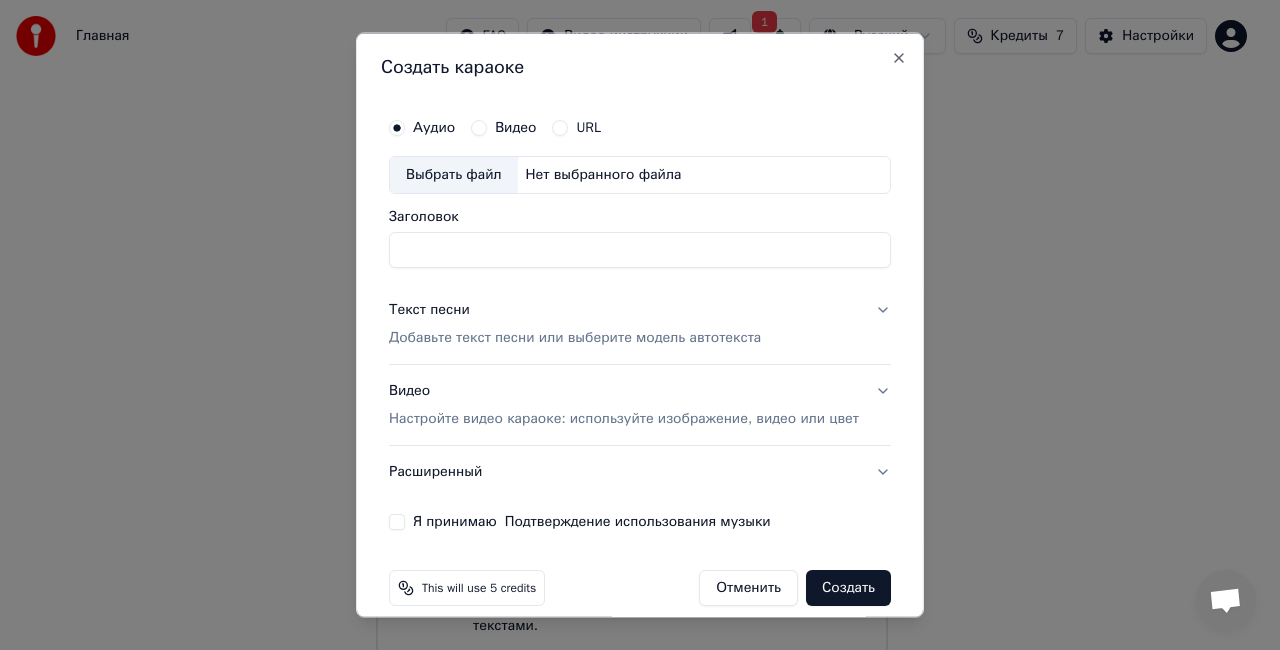 click on "Выбрать файл" at bounding box center [454, 175] 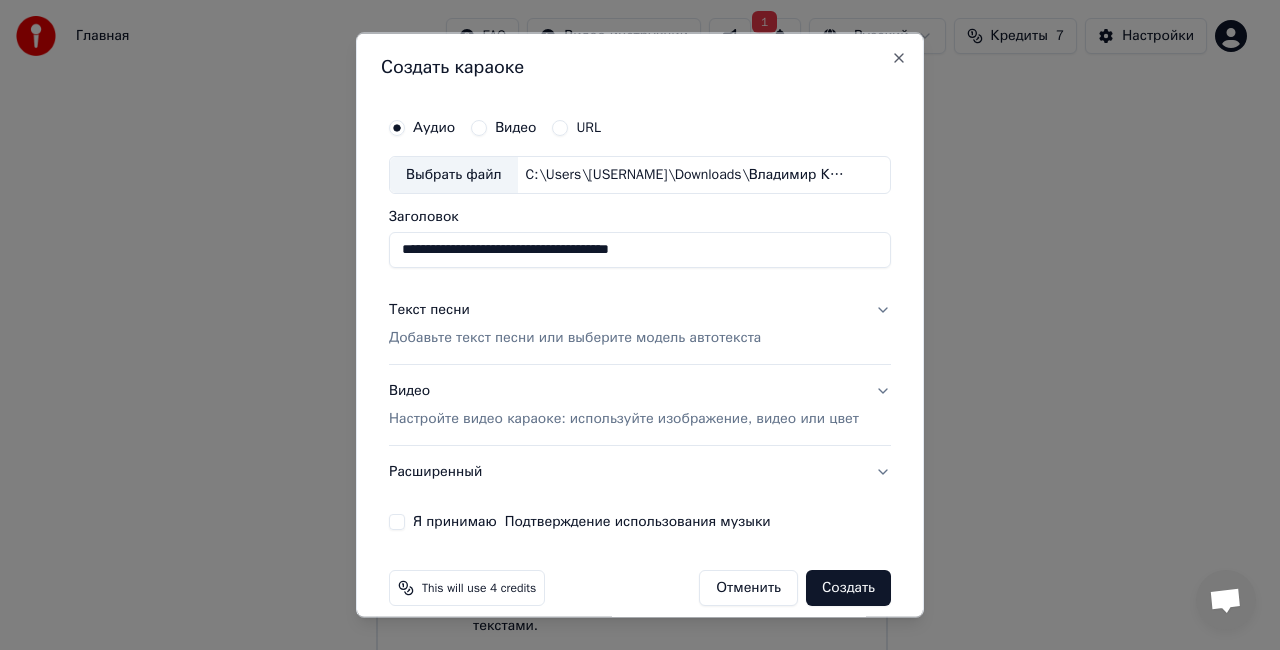type on "**********" 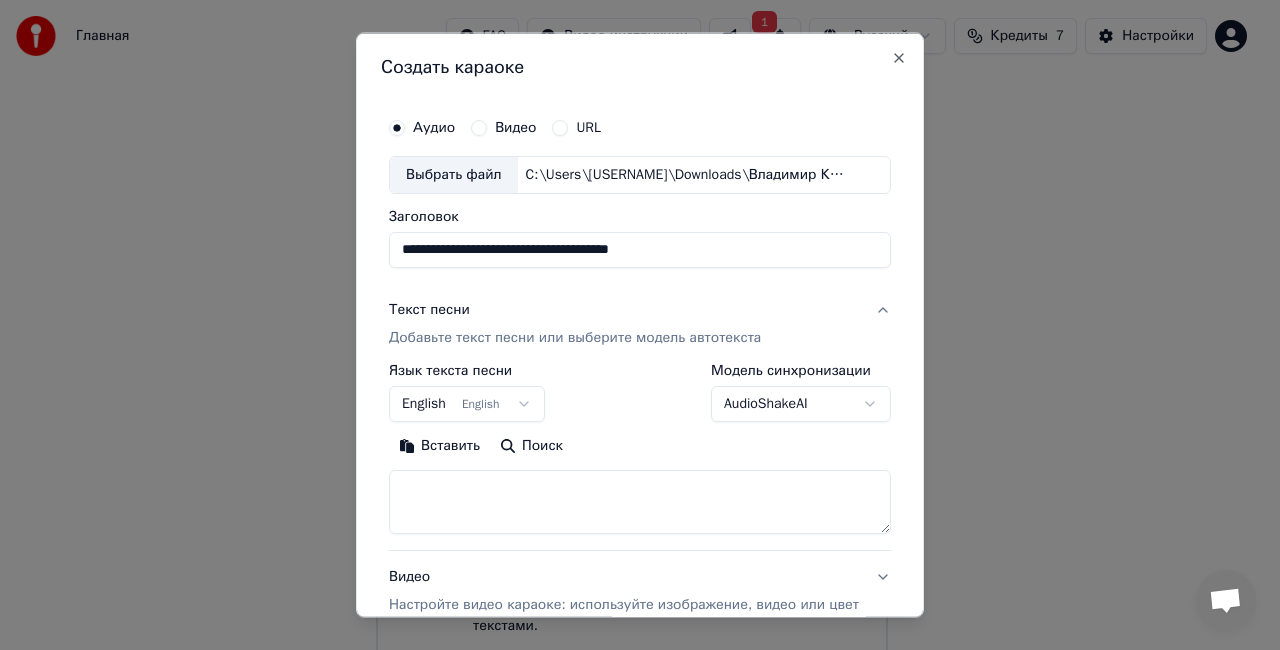 click on "Добавьте текст песни или выберите модель автотекста" at bounding box center [575, 337] 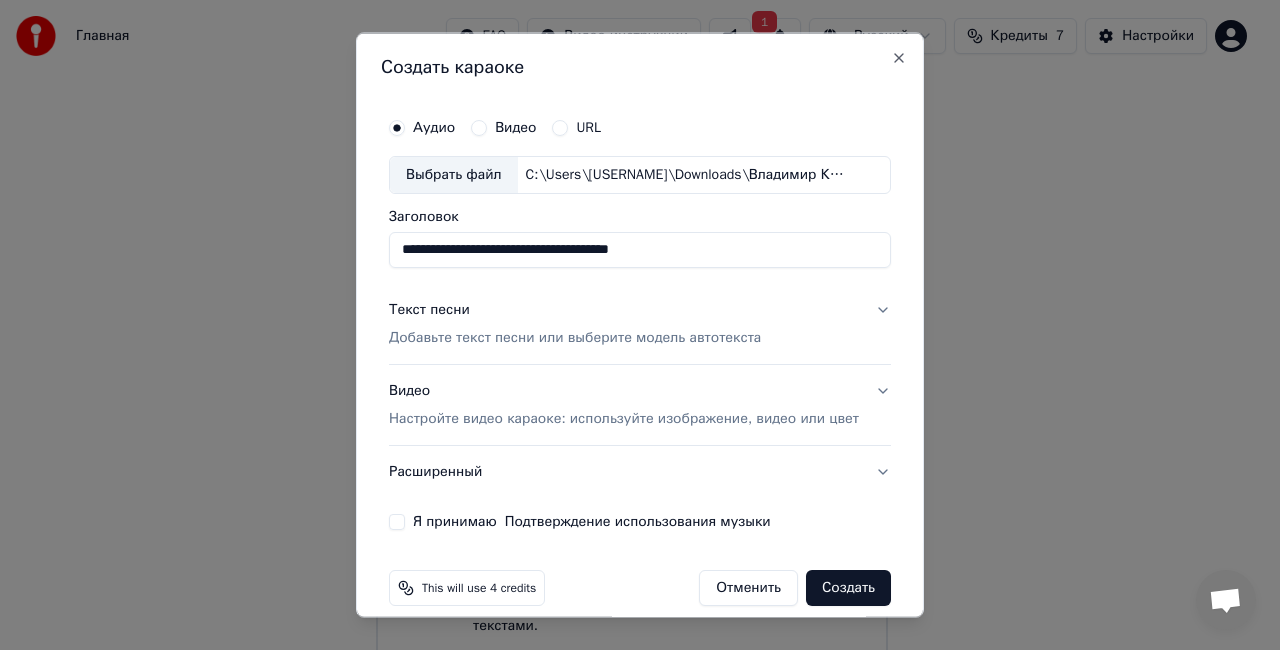 click on "Добавьте текст песни или выберите модель автотекста" at bounding box center [575, 337] 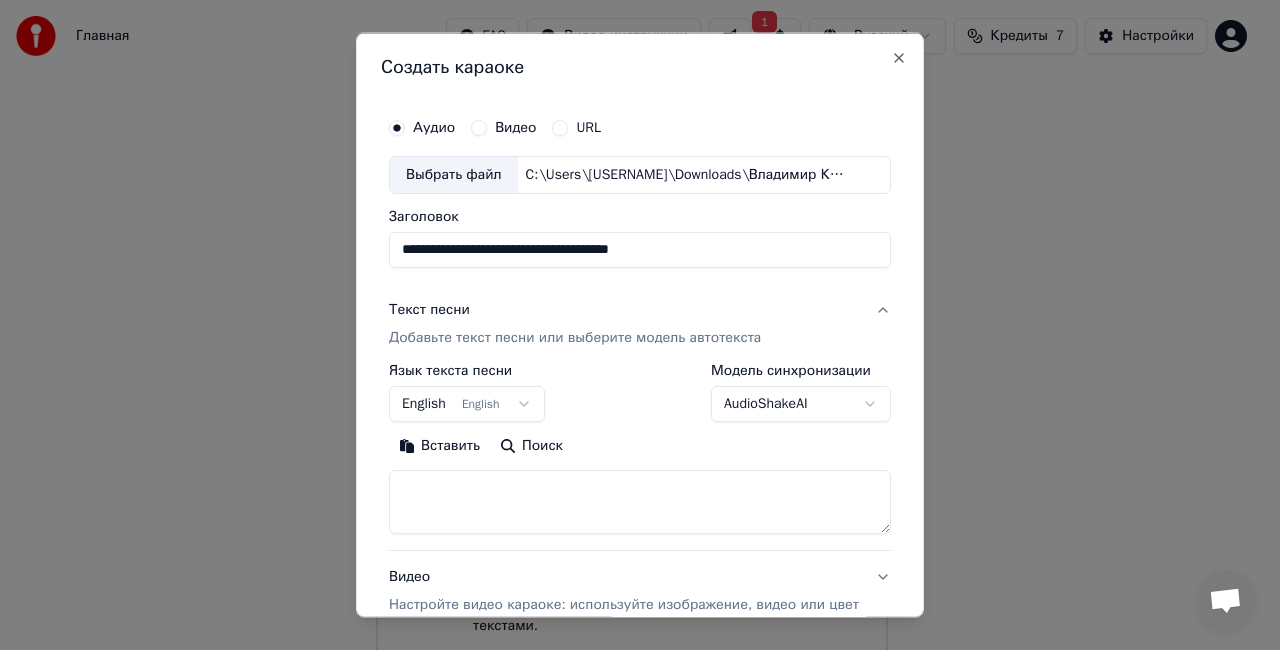 click at bounding box center [640, 501] 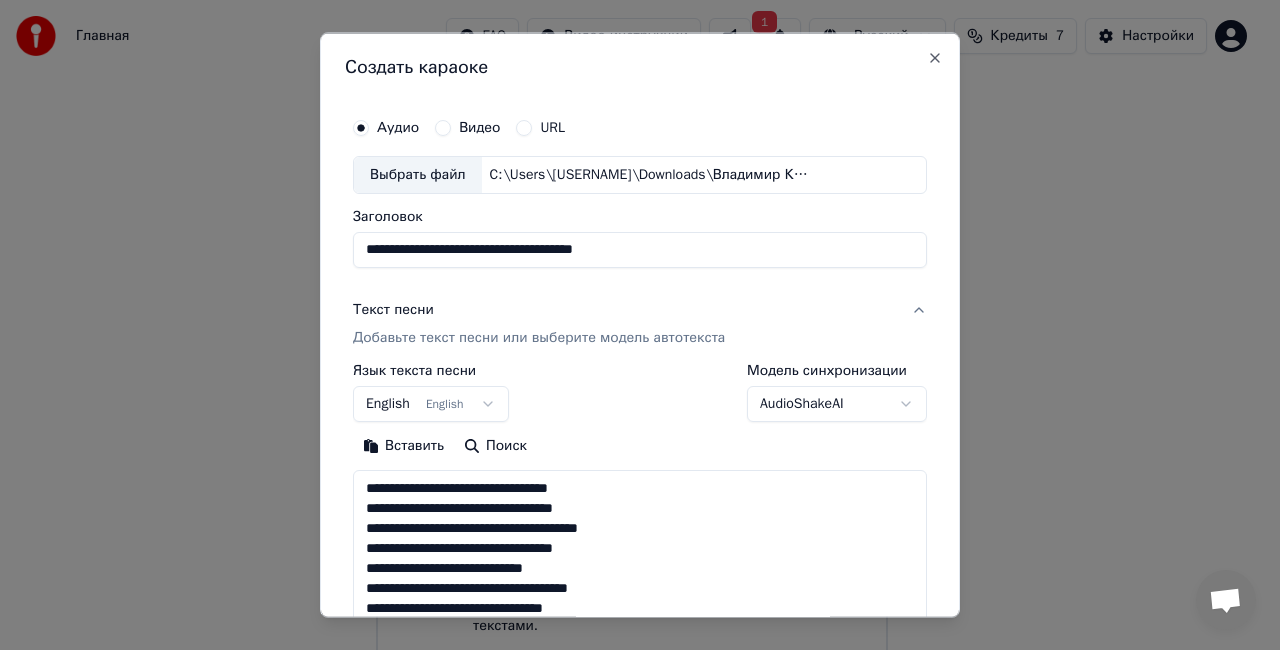 scroll, scrollTop: 444, scrollLeft: 0, axis: vertical 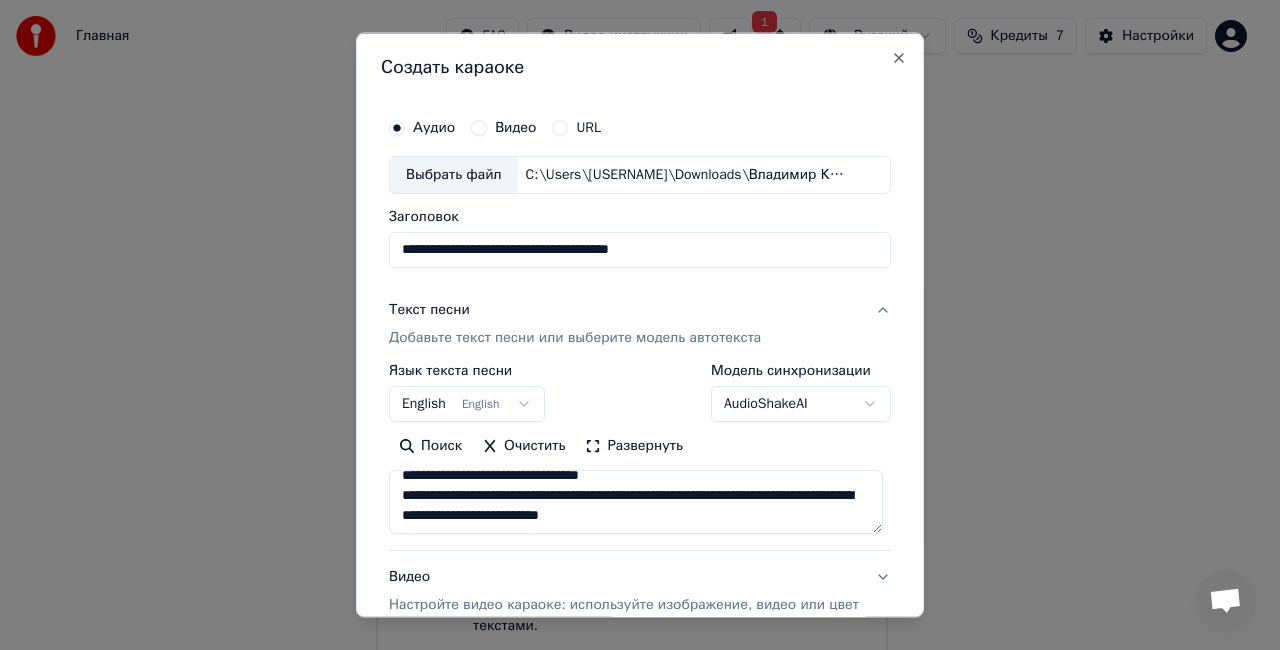 drag, startPoint x: 398, startPoint y: 503, endPoint x: 791, endPoint y: 525, distance: 393.6153 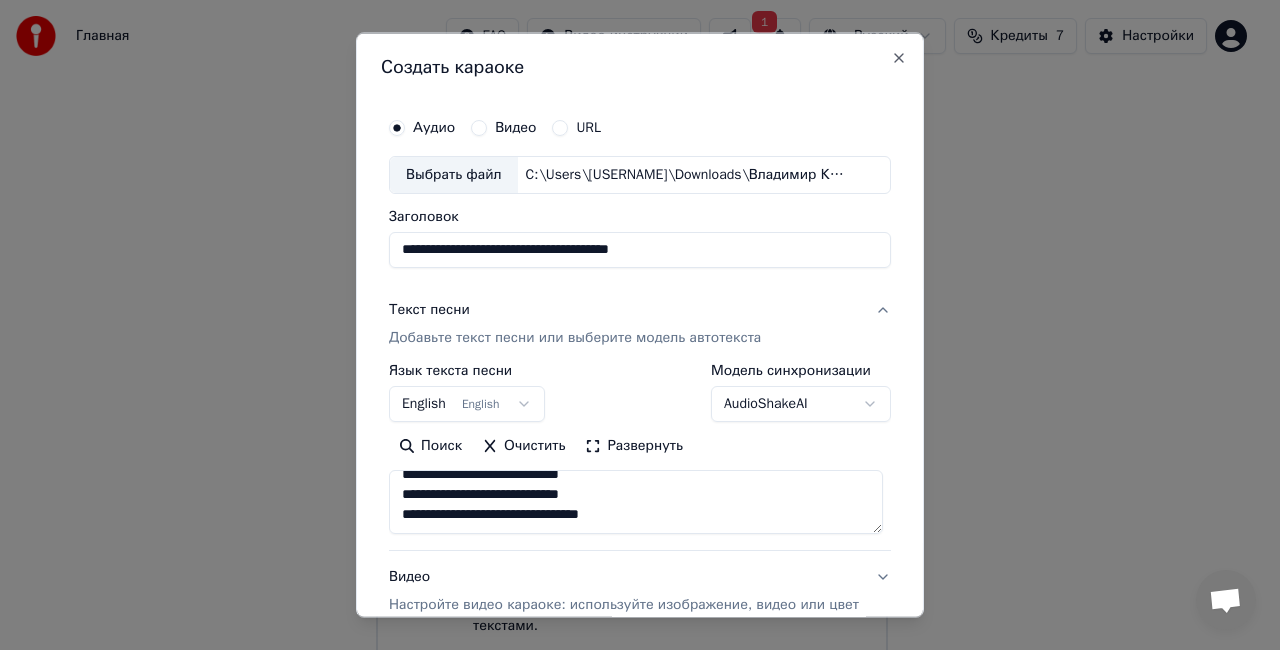 scroll, scrollTop: 413, scrollLeft: 0, axis: vertical 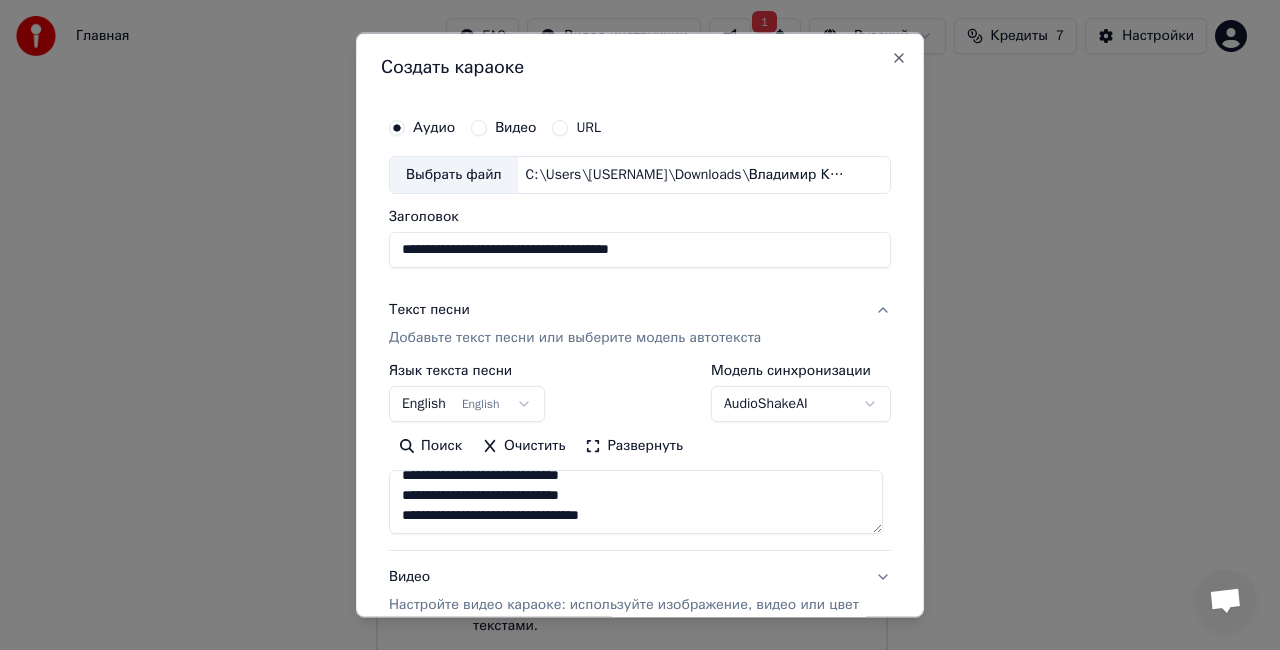 type on "**********" 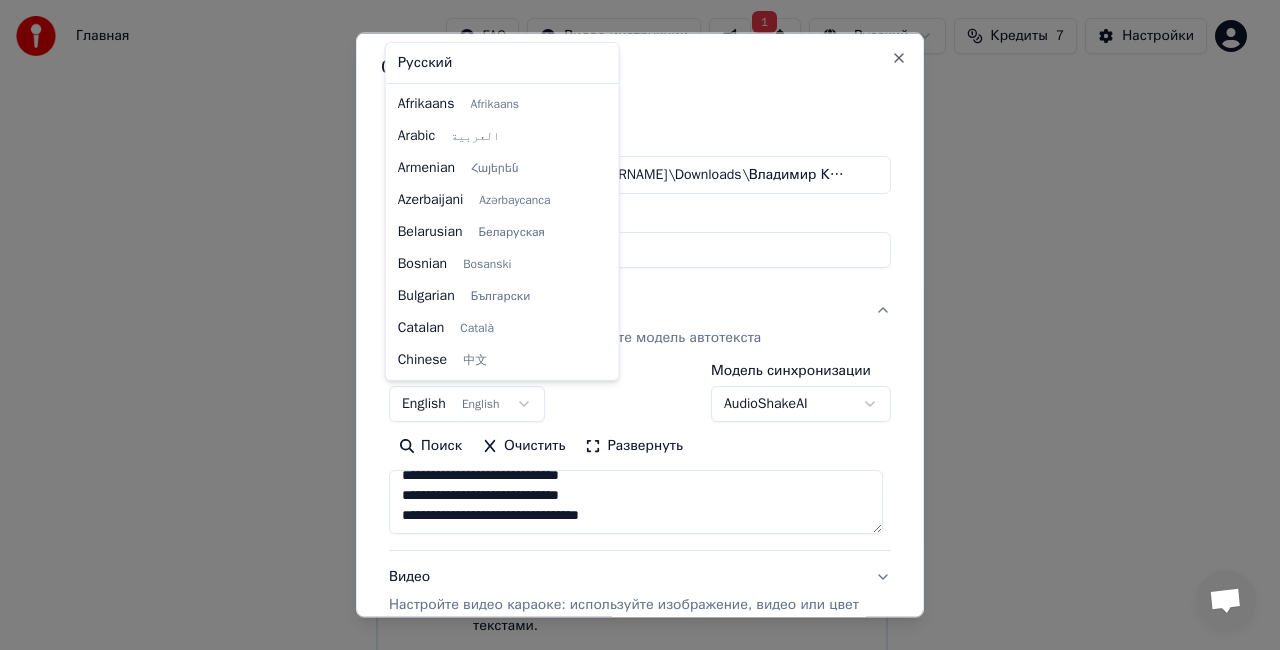 scroll, scrollTop: 160, scrollLeft: 0, axis: vertical 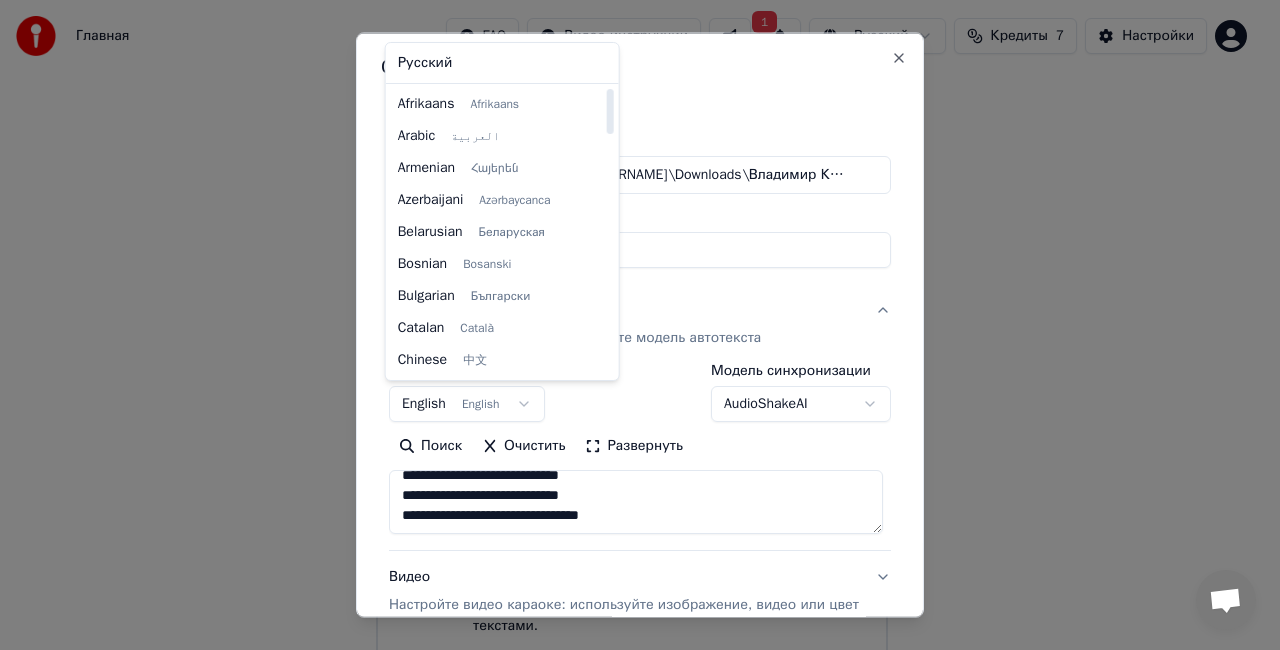 select on "**" 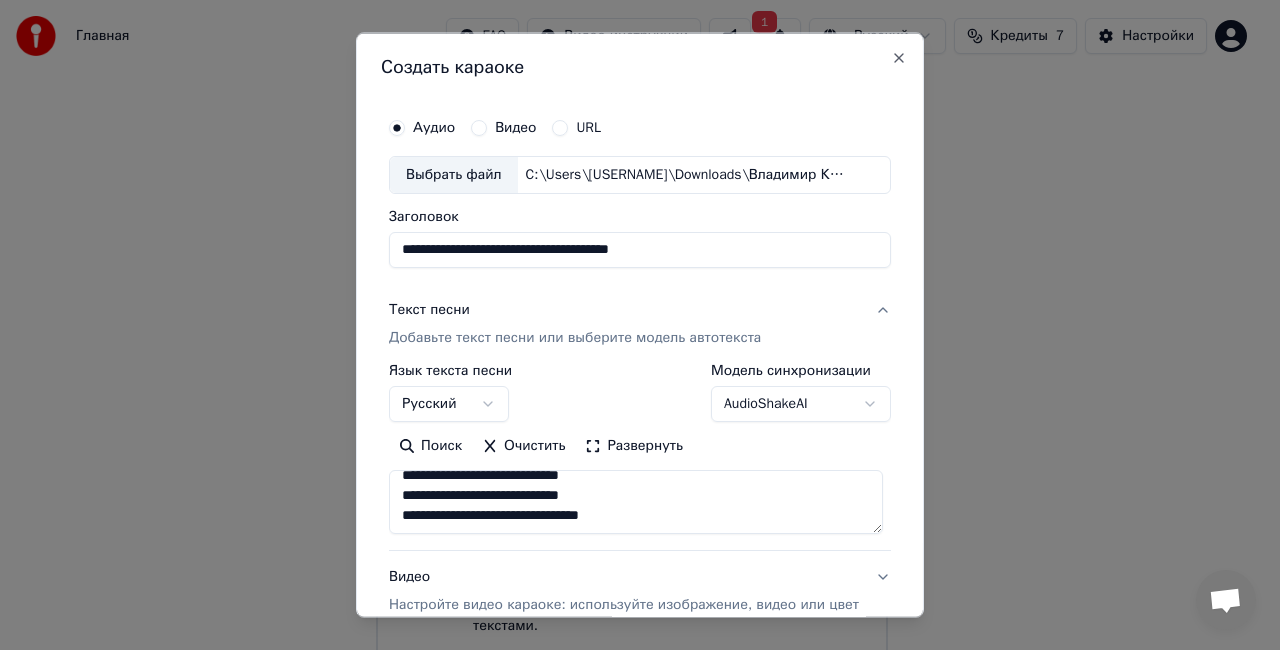 click on "**********" at bounding box center (631, 268) 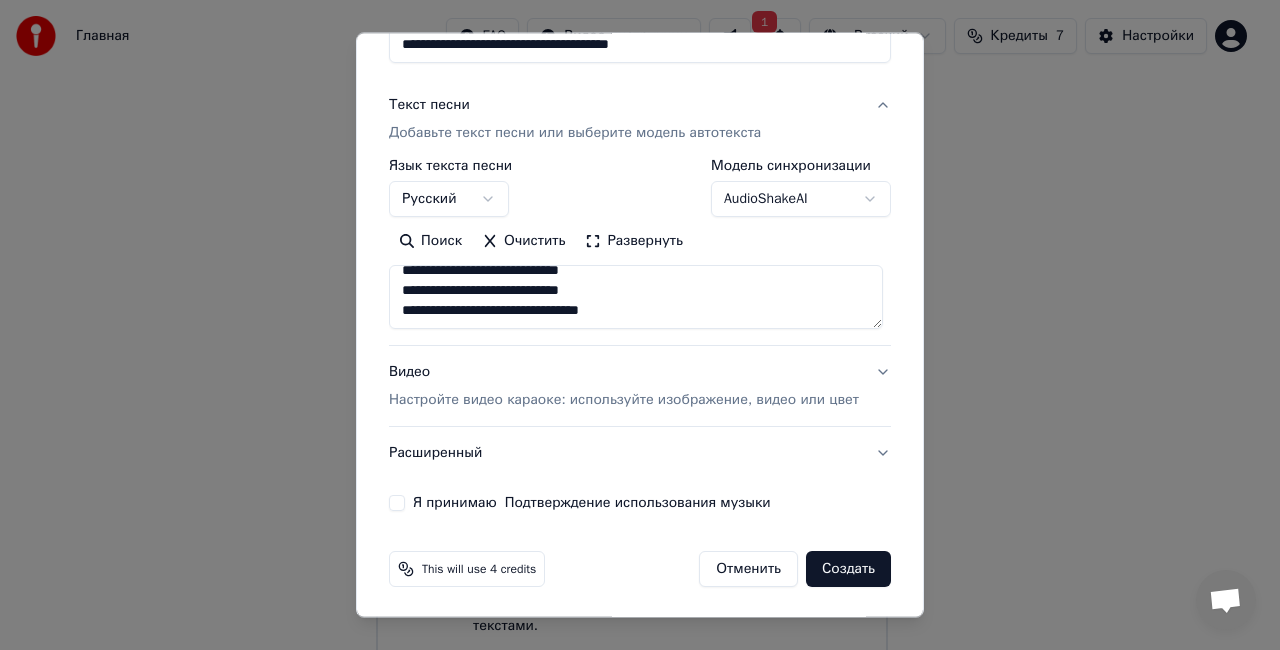 scroll, scrollTop: 204, scrollLeft: 0, axis: vertical 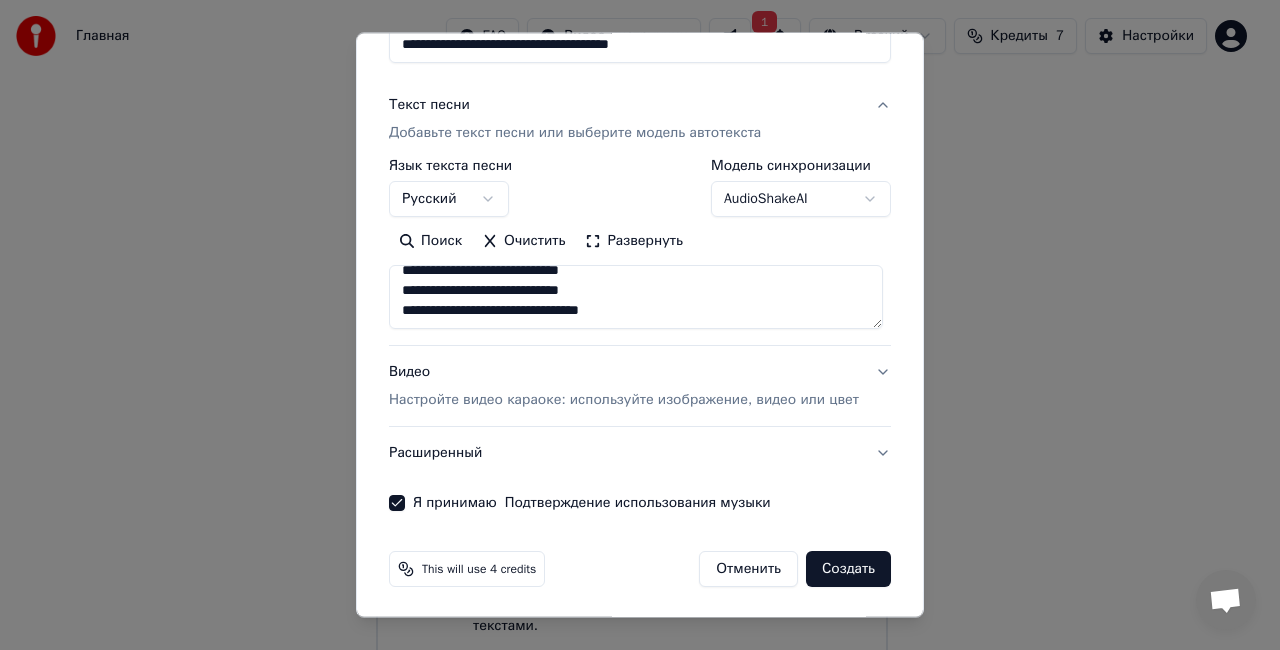 click on "Создать" at bounding box center [848, 569] 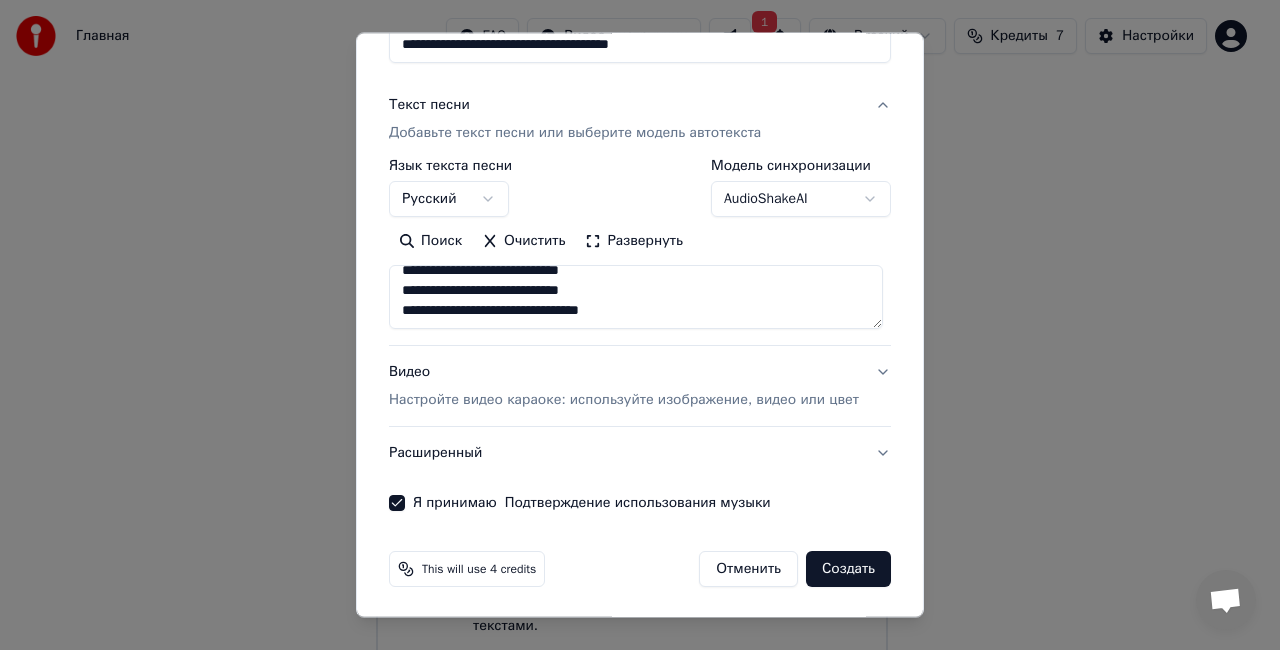 click on "Создать" at bounding box center (848, 569) 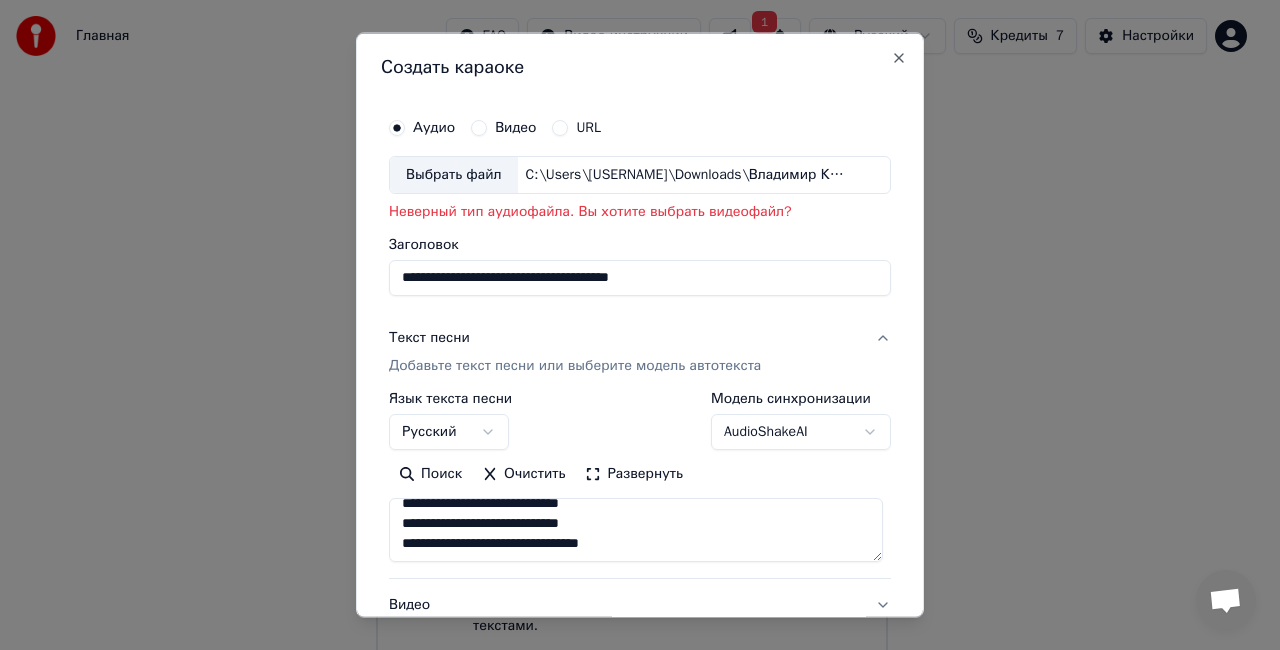 click on "Видео" at bounding box center [503, 128] 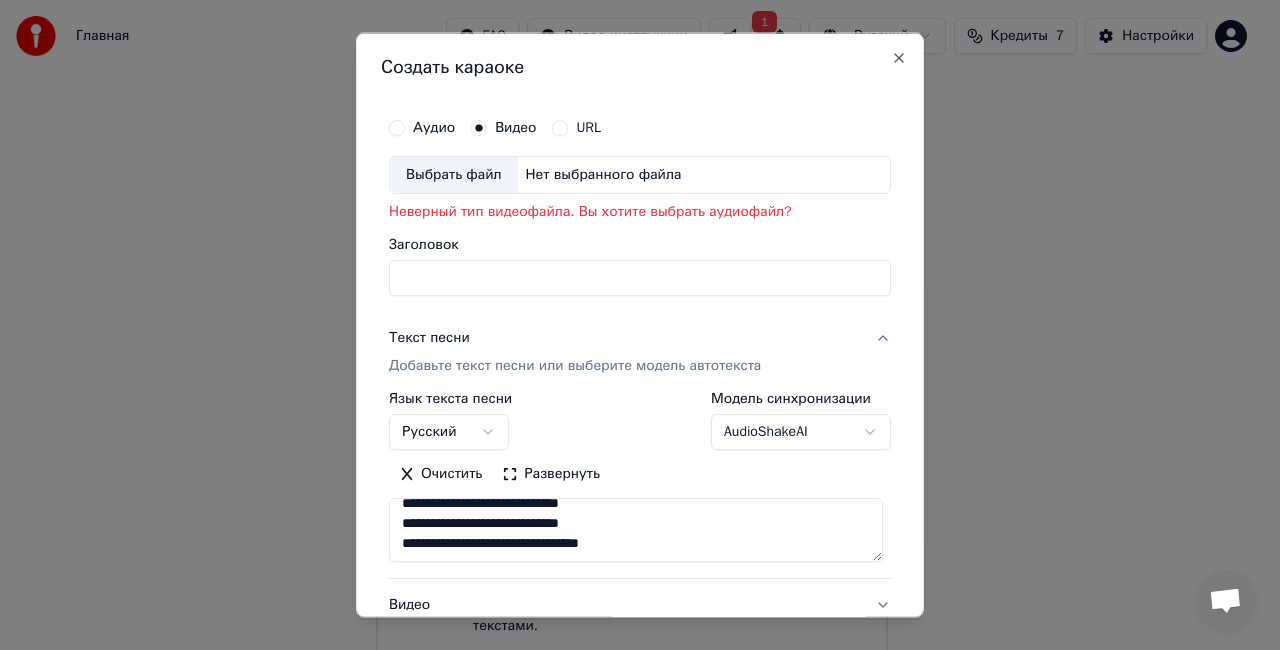 click on "Заголовок" at bounding box center [640, 277] 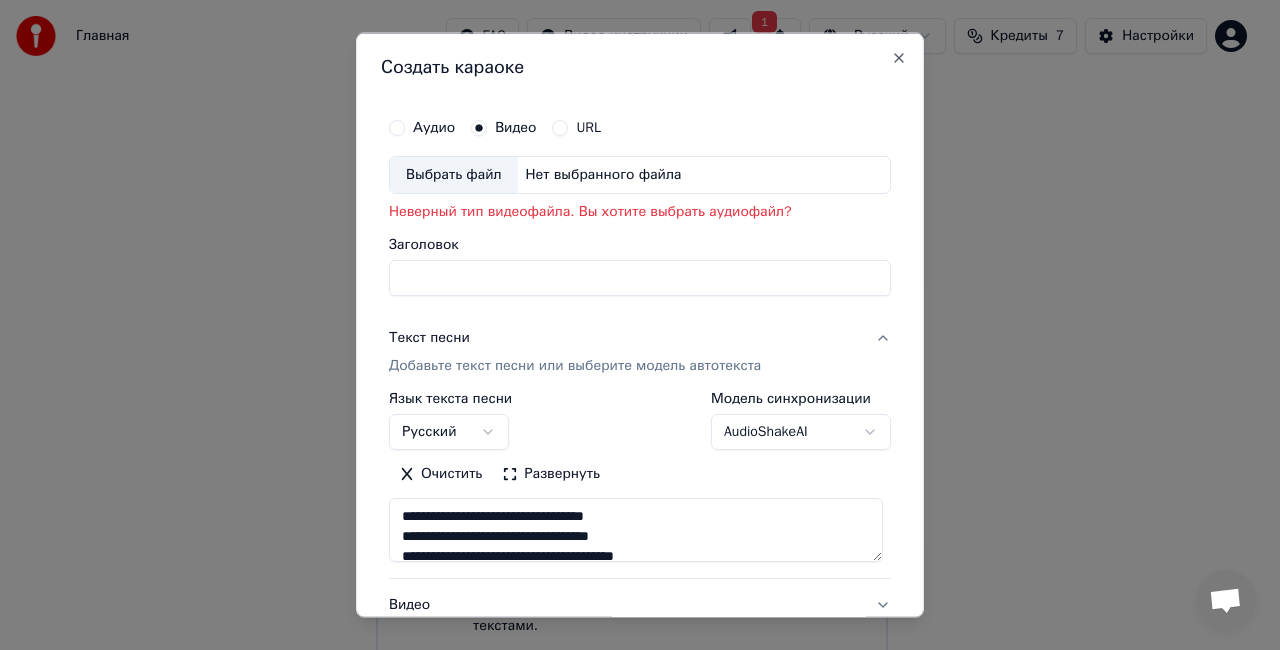 scroll, scrollTop: 0, scrollLeft: 0, axis: both 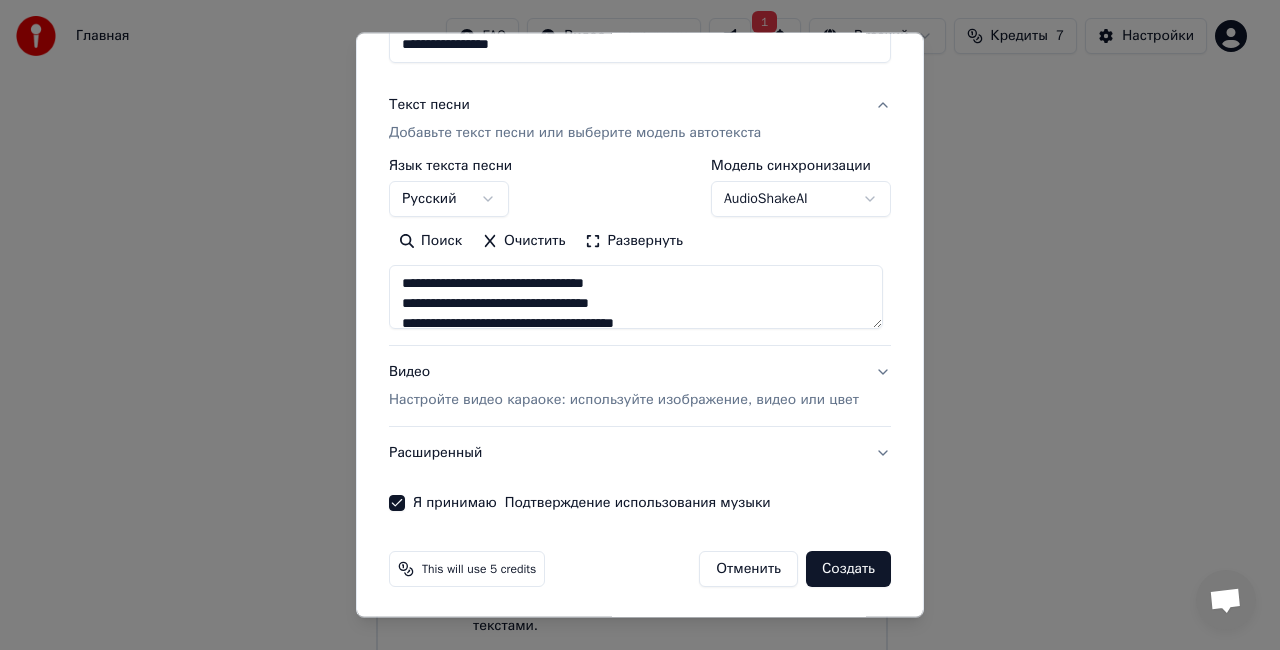 click on "Создать" at bounding box center (848, 569) 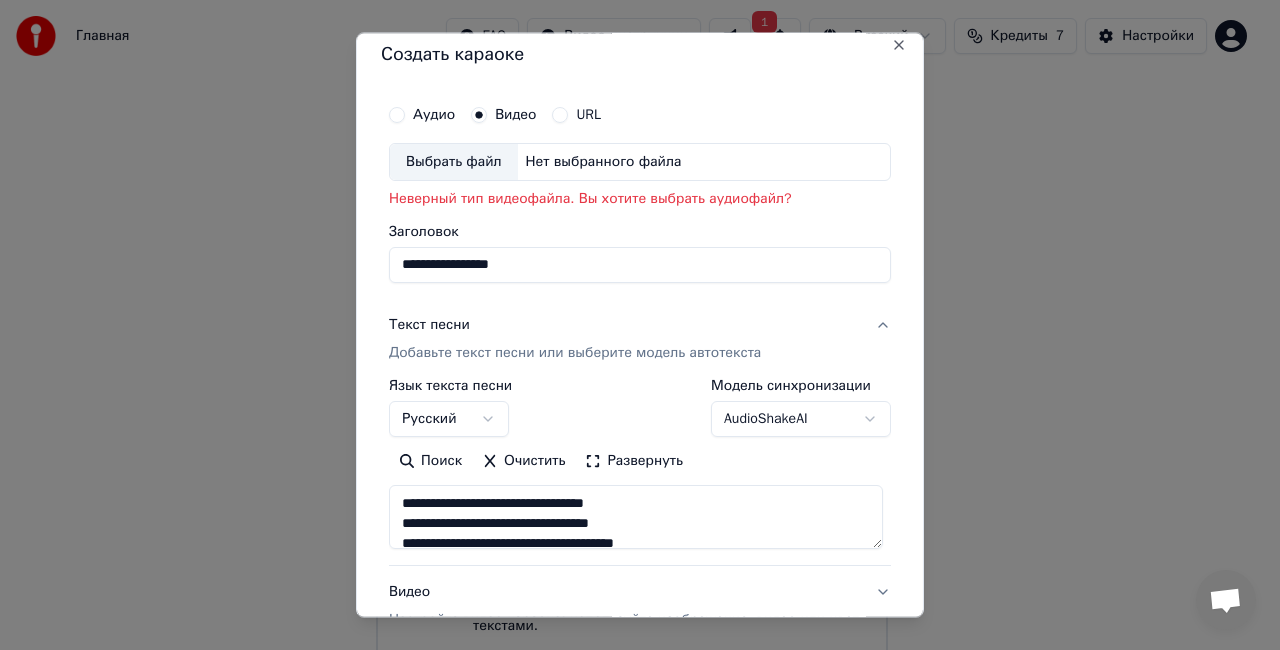 scroll, scrollTop: 0, scrollLeft: 0, axis: both 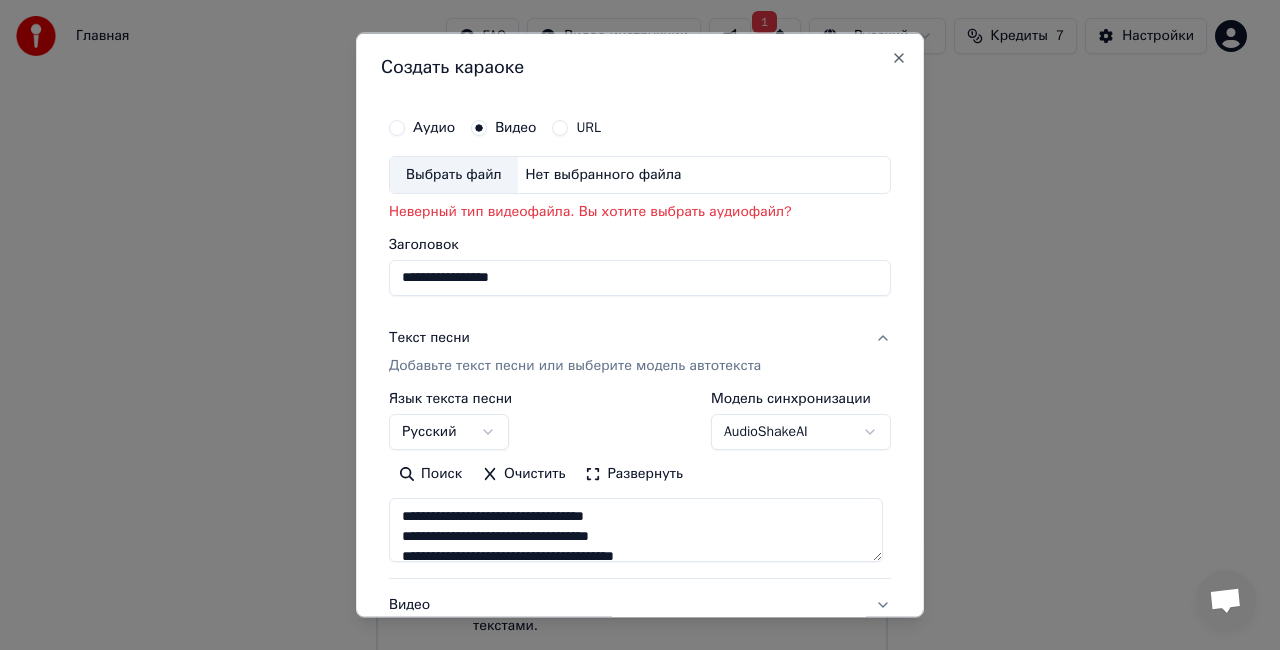 click on "Выбрать файл" at bounding box center (454, 175) 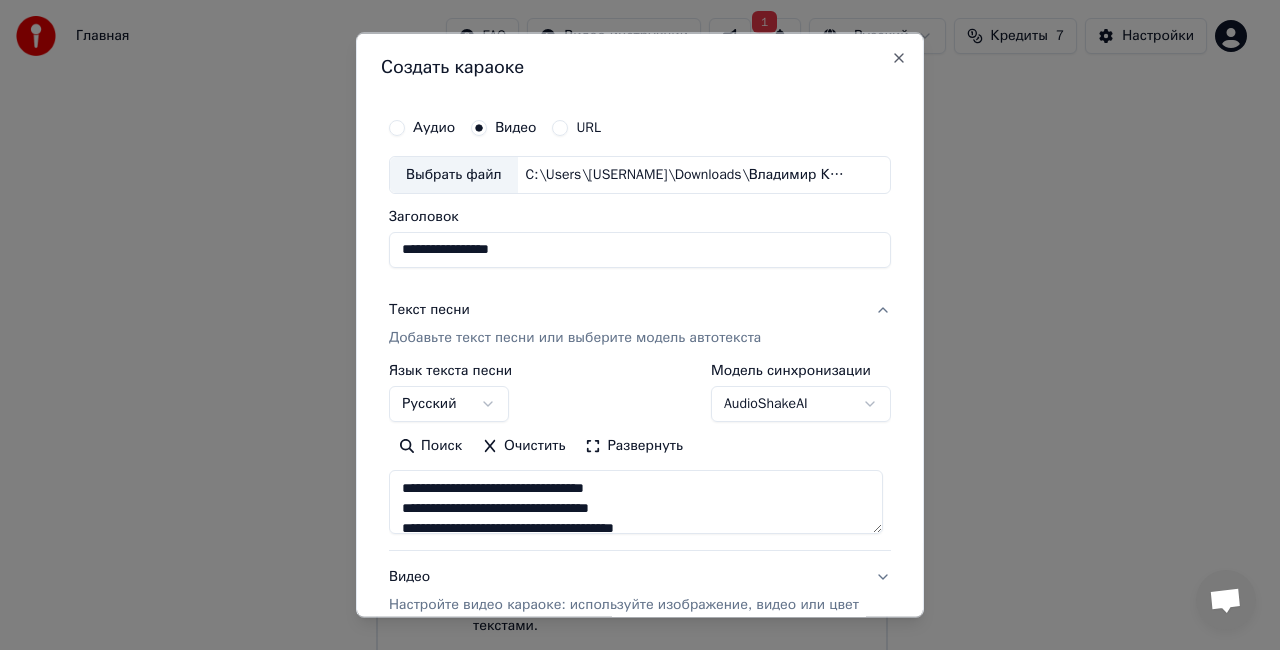 type on "**********" 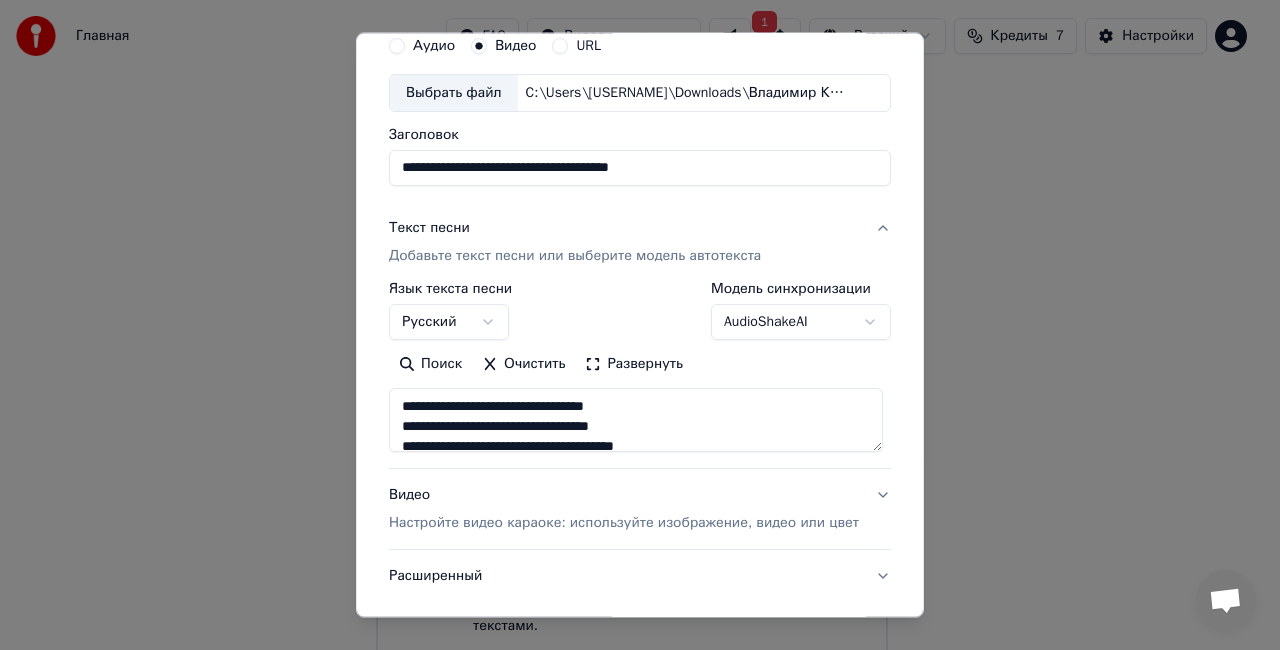 scroll, scrollTop: 204, scrollLeft: 0, axis: vertical 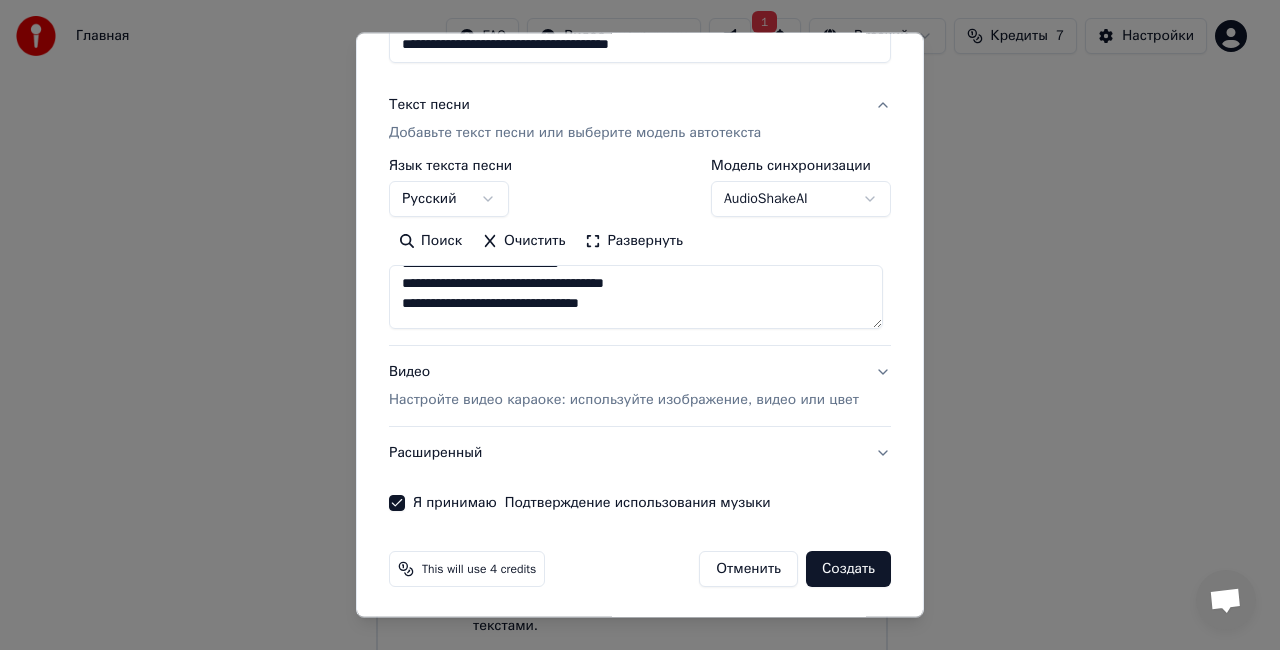 click on "Создать" at bounding box center (848, 569) 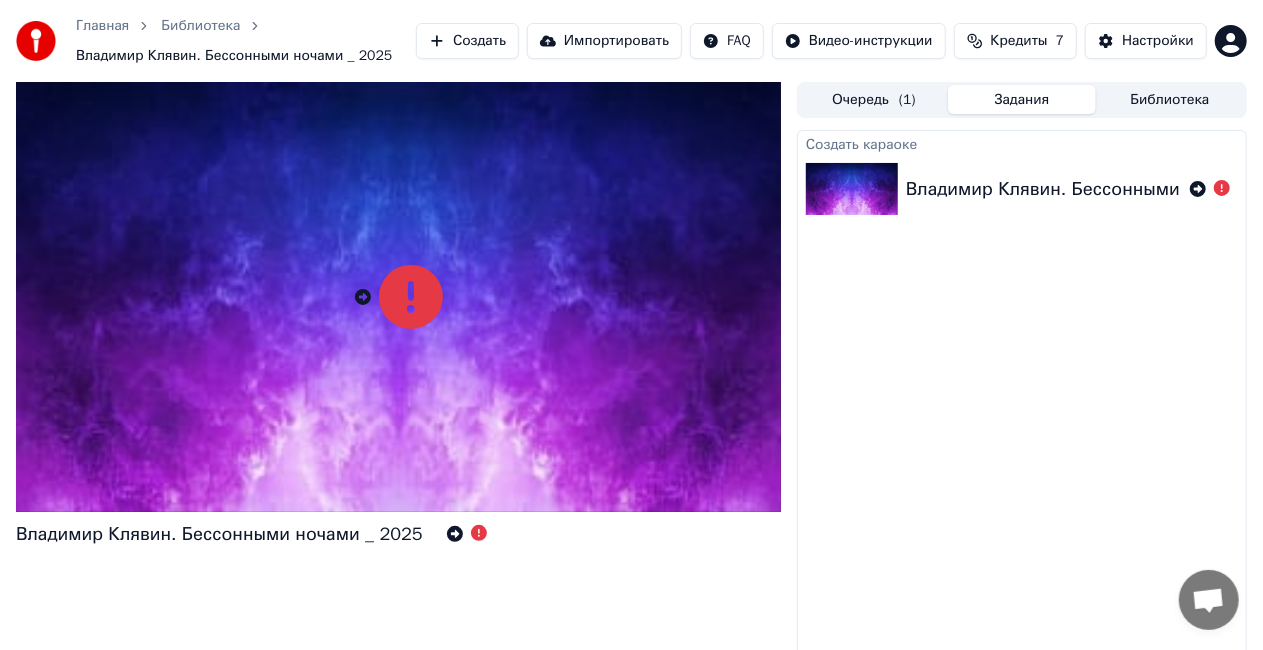 scroll, scrollTop: 32, scrollLeft: 0, axis: vertical 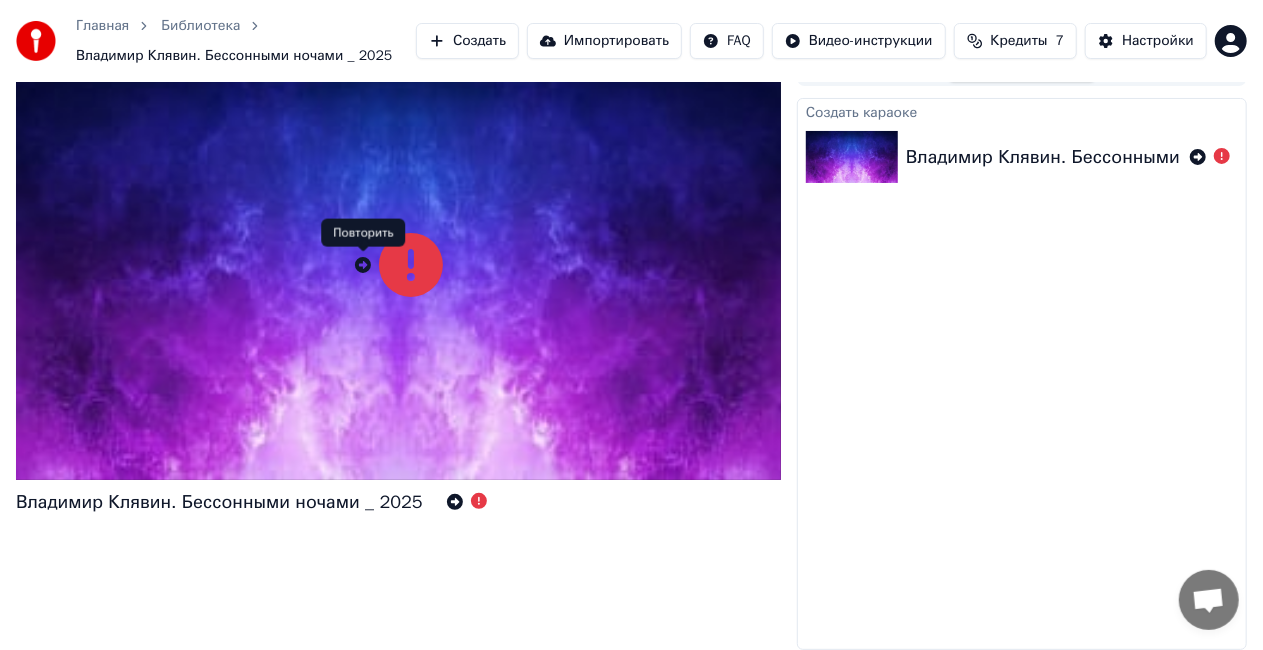 click 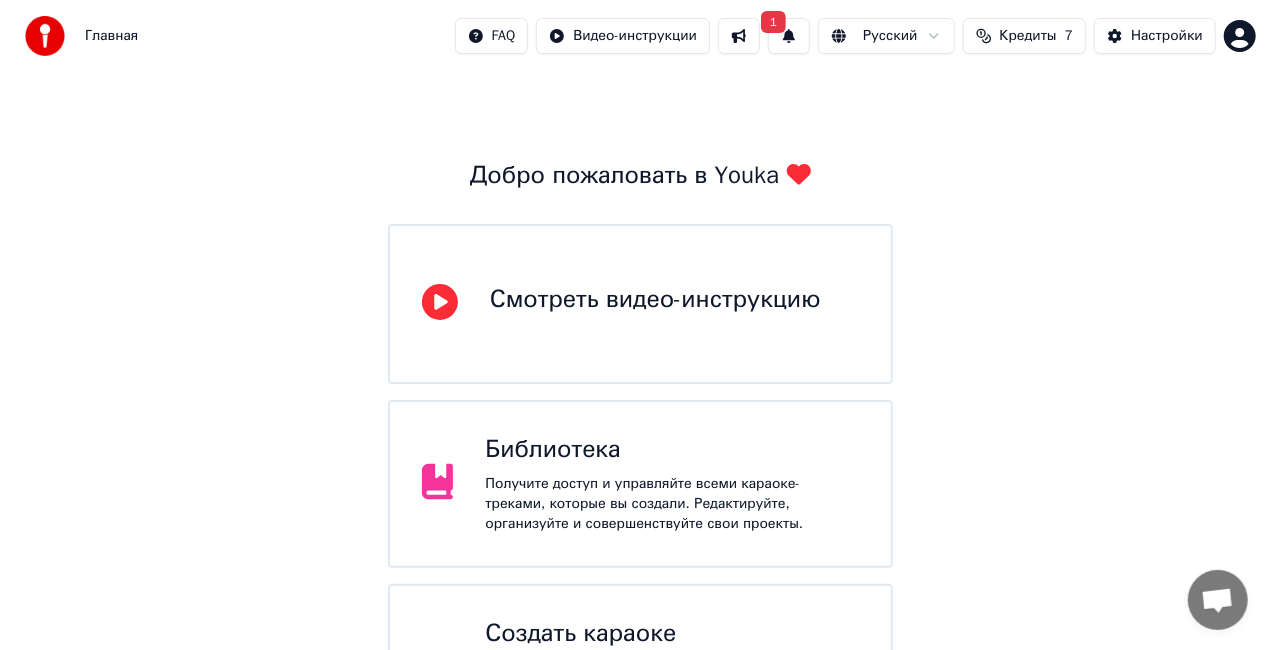 scroll, scrollTop: 134, scrollLeft: 0, axis: vertical 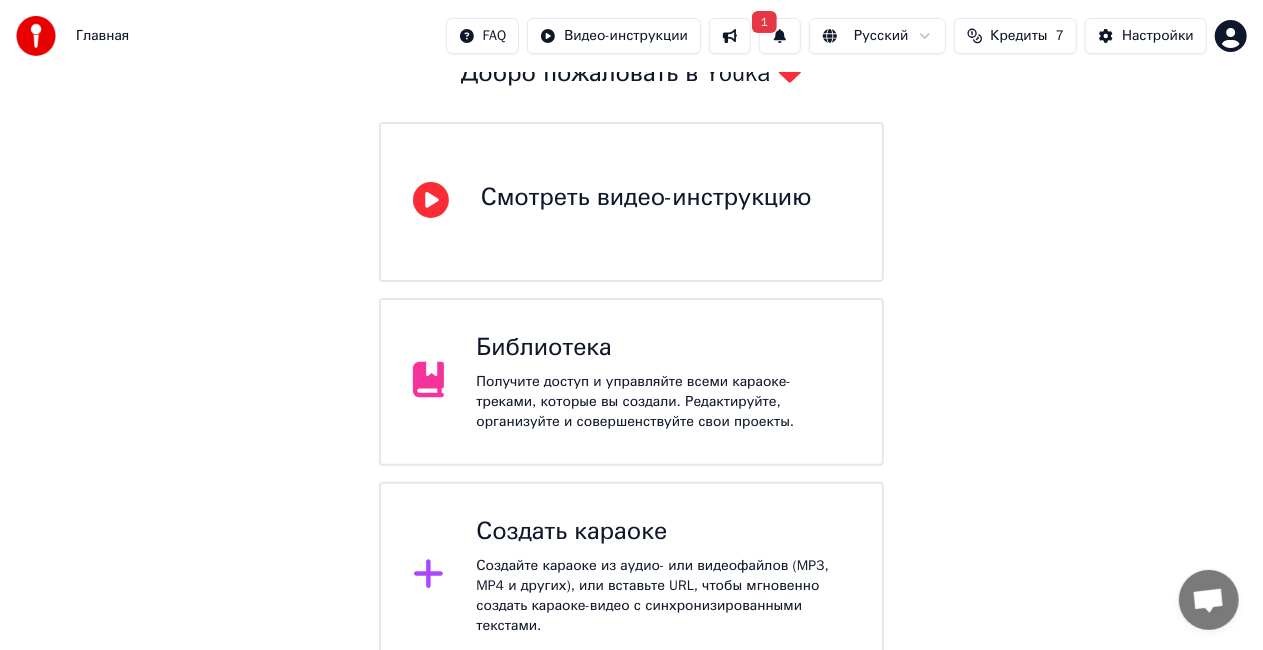 click 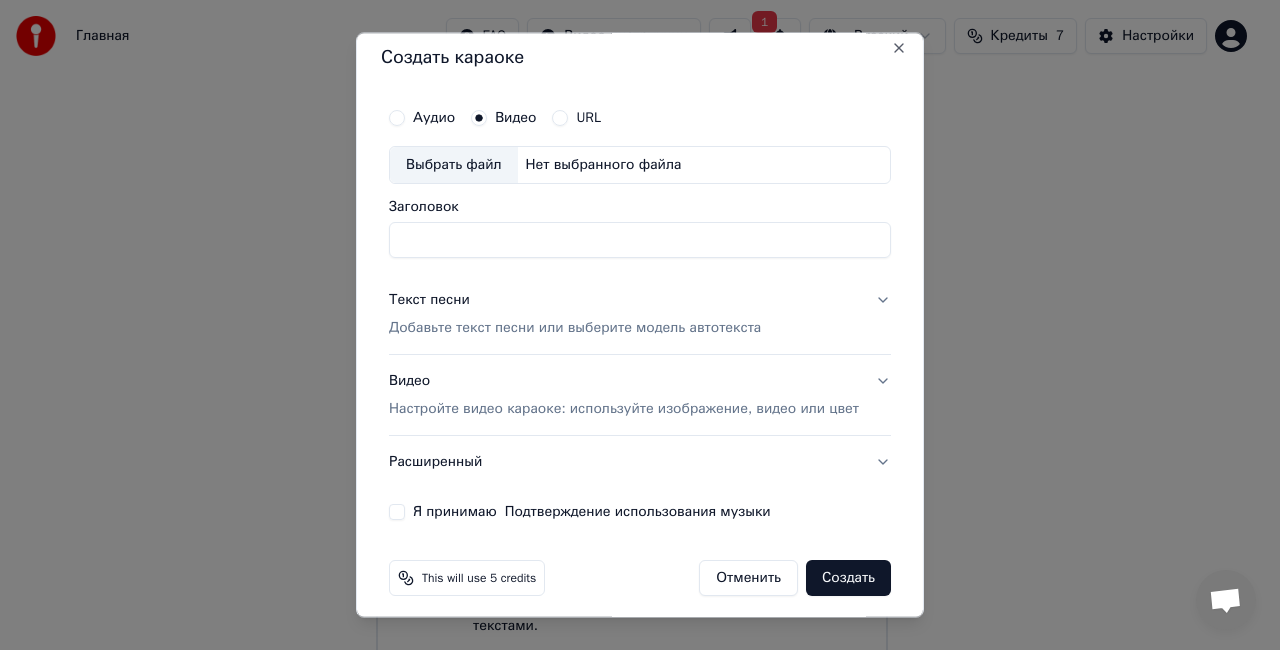 scroll, scrollTop: 18, scrollLeft: 0, axis: vertical 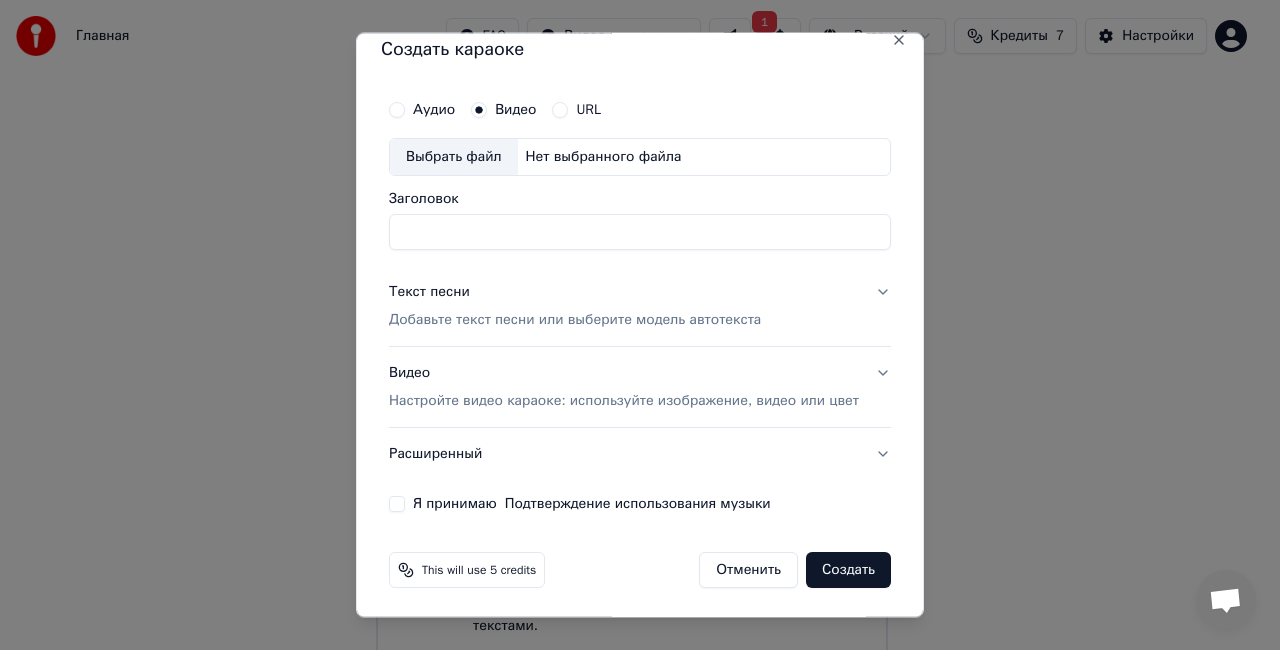 click on "Аудио" at bounding box center (434, 110) 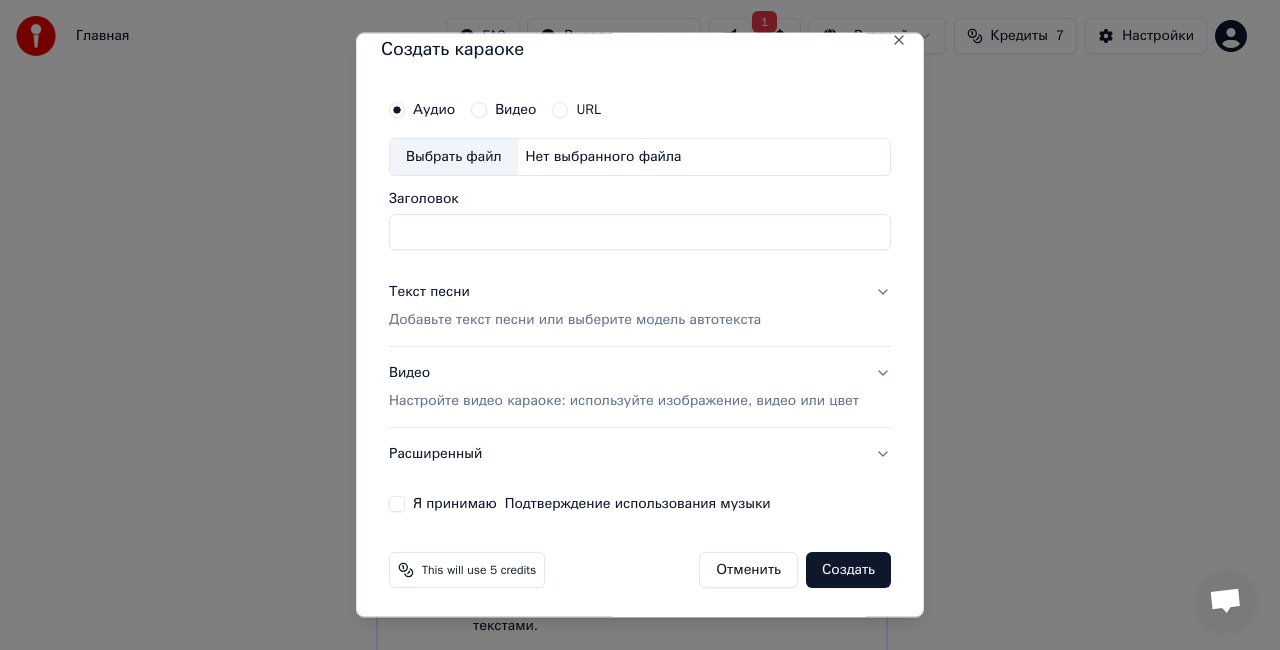 click on "Выбрать файл" at bounding box center (454, 157) 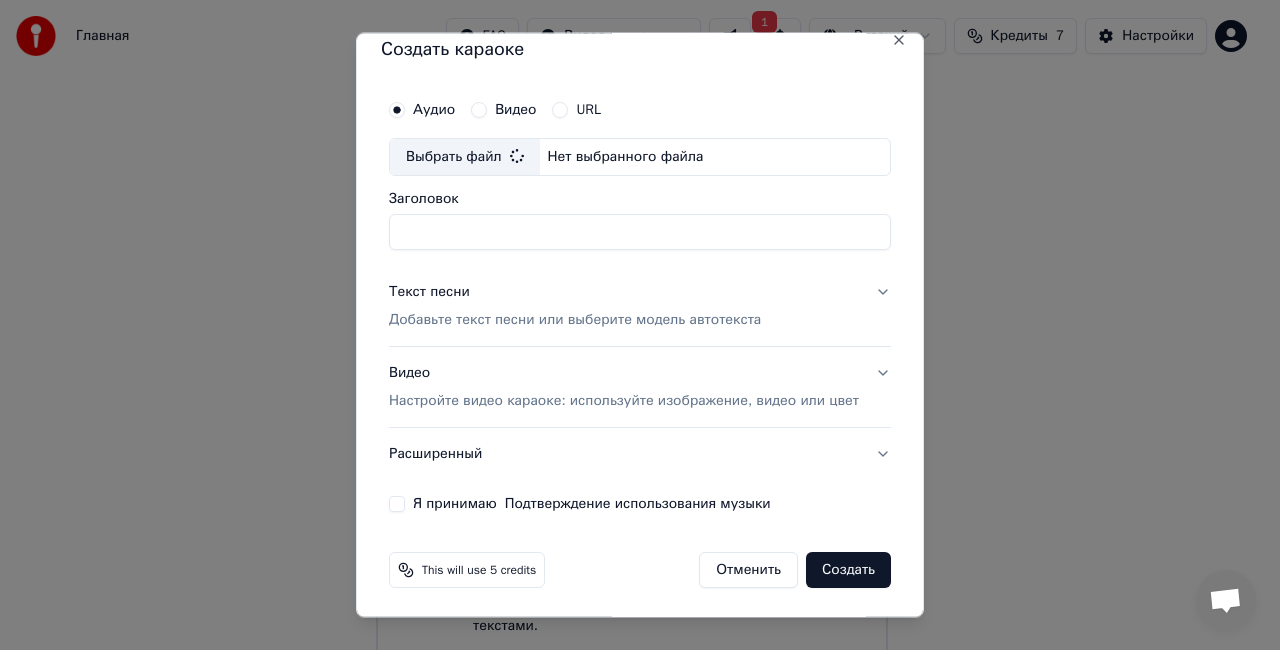 click on "Заголовок" at bounding box center [640, 231] 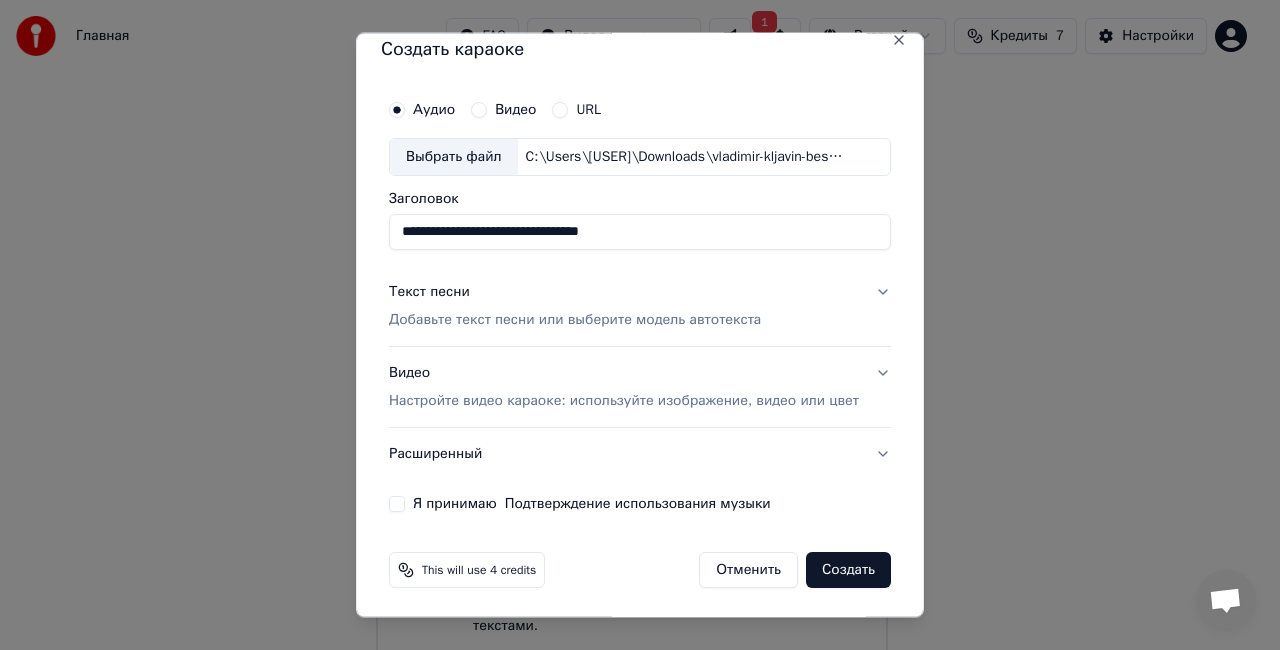 click on "**********" at bounding box center [640, 231] 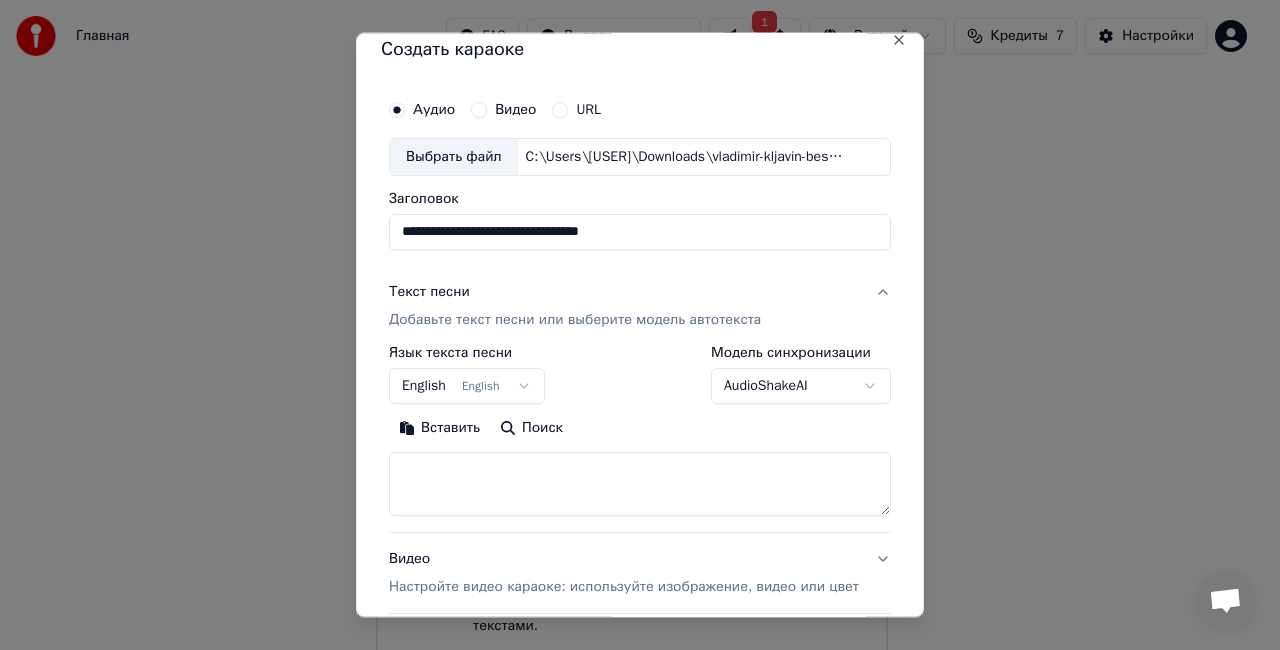 click on "Текст песни" at bounding box center [429, 291] 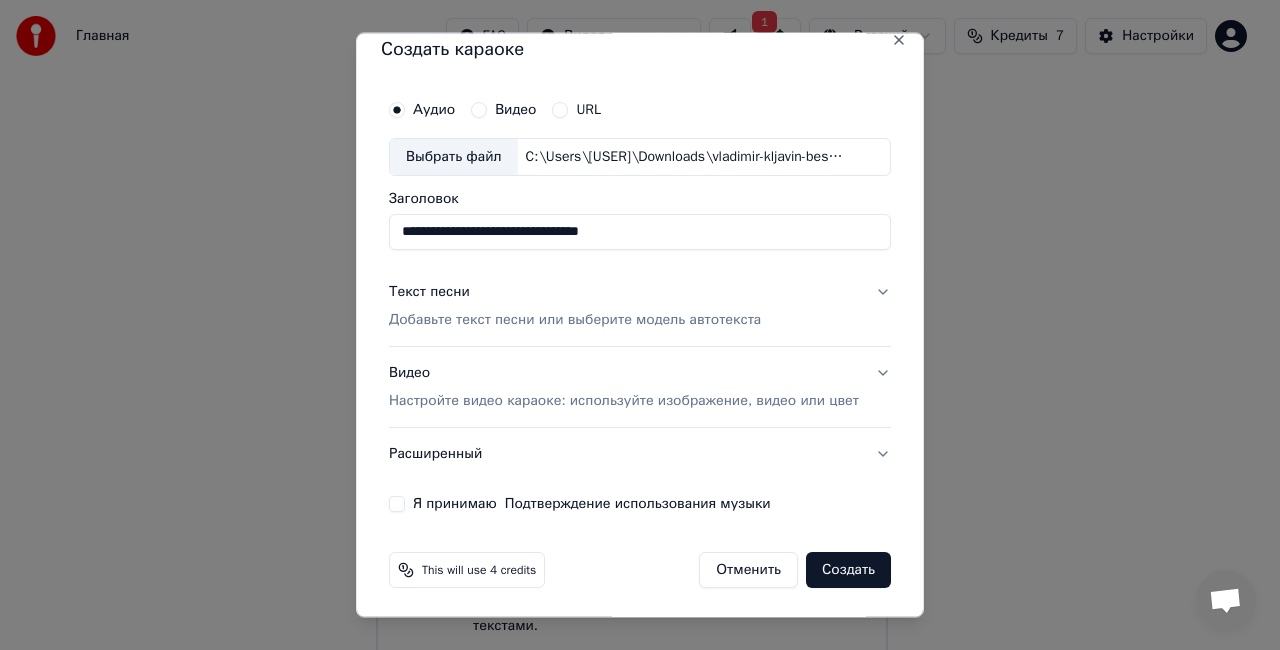 click on "Текст песни" at bounding box center (429, 291) 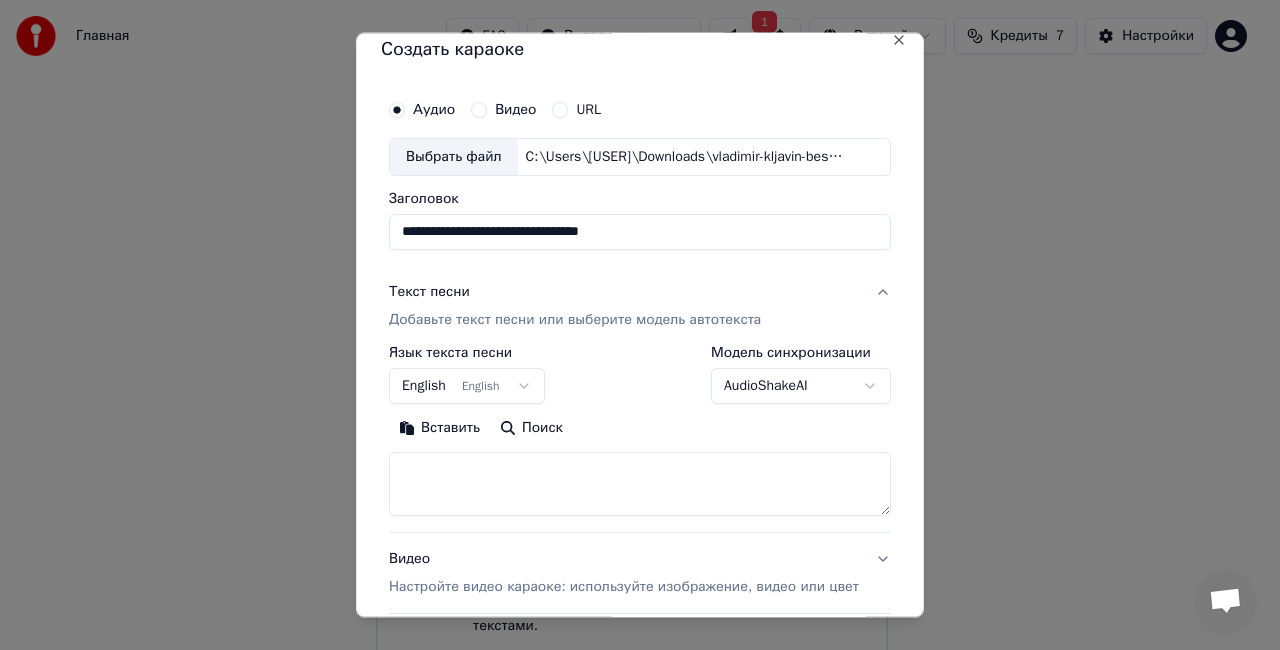 click at bounding box center [640, 483] 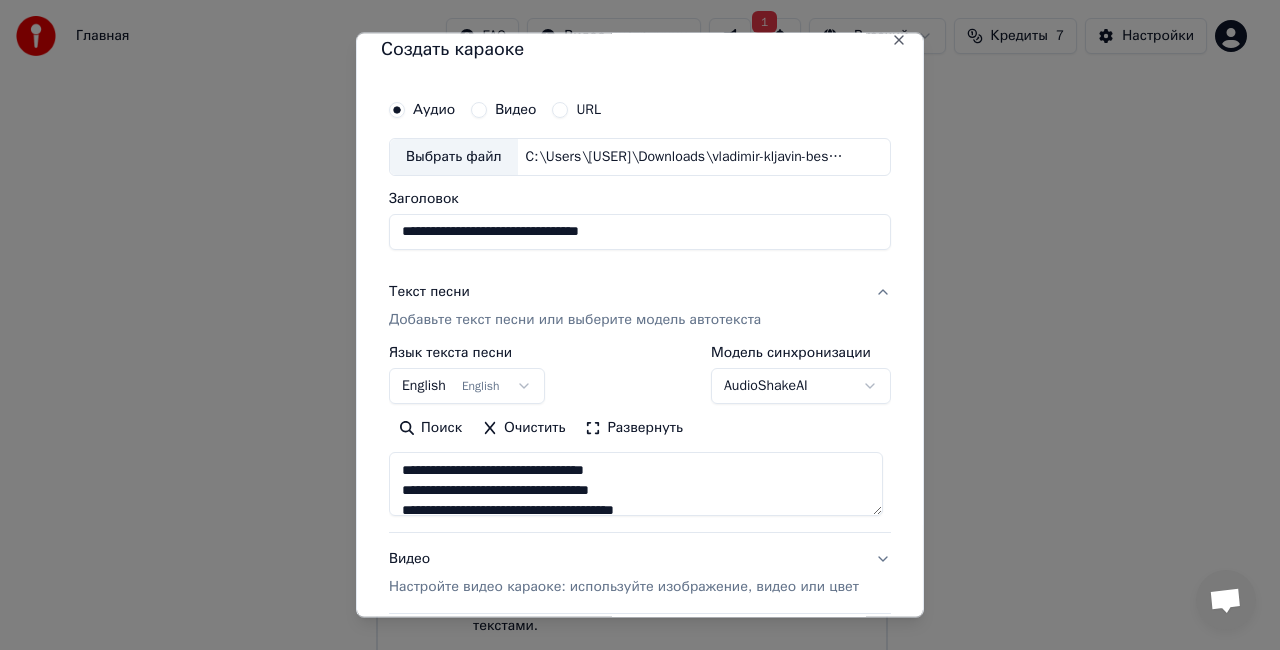 scroll, scrollTop: 444, scrollLeft: 0, axis: vertical 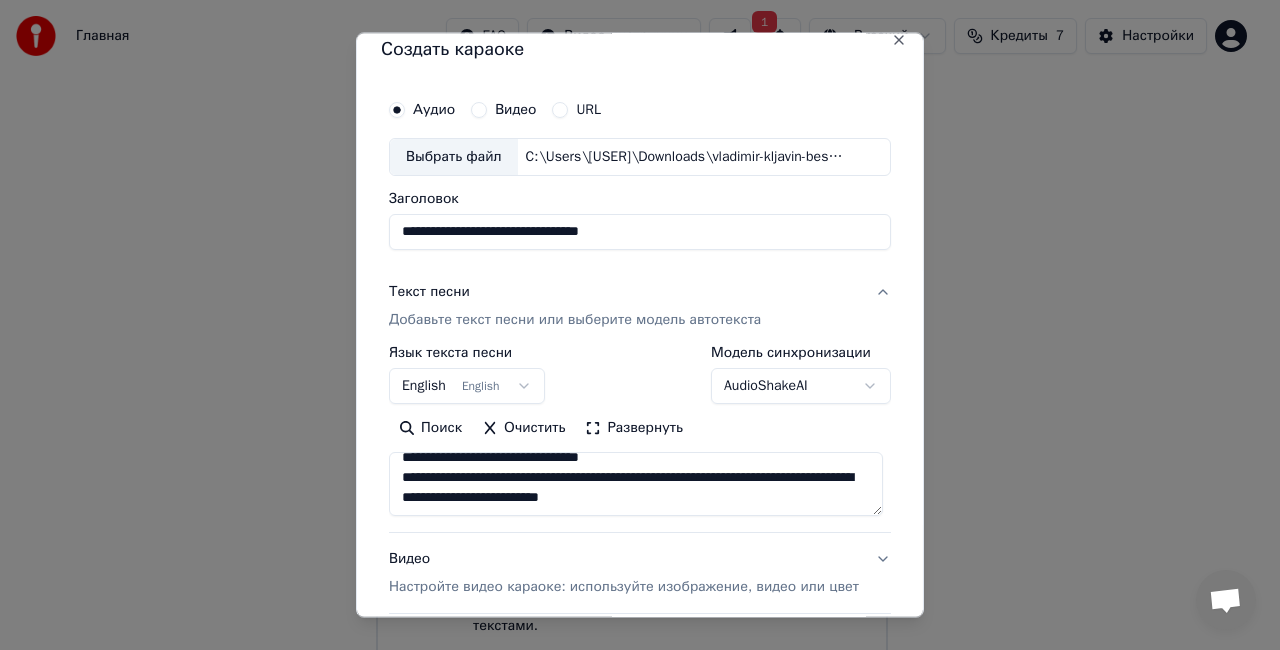 drag, startPoint x: 400, startPoint y: 478, endPoint x: 773, endPoint y: 521, distance: 375.47037 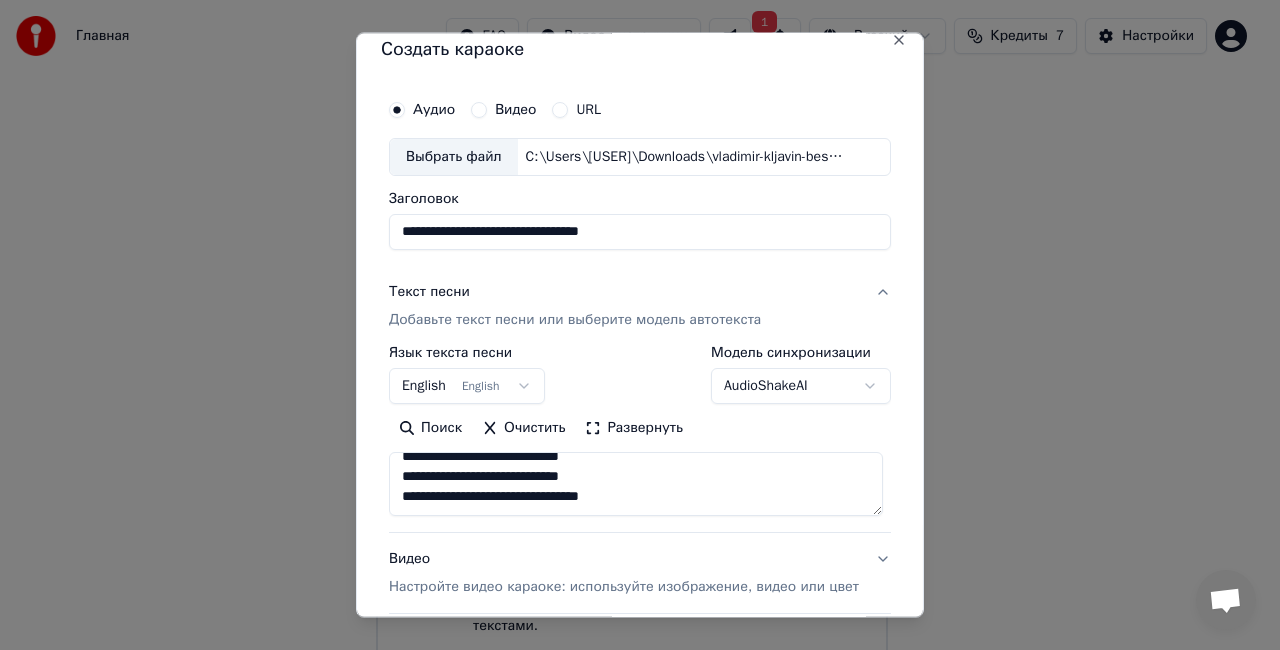 scroll, scrollTop: 413, scrollLeft: 0, axis: vertical 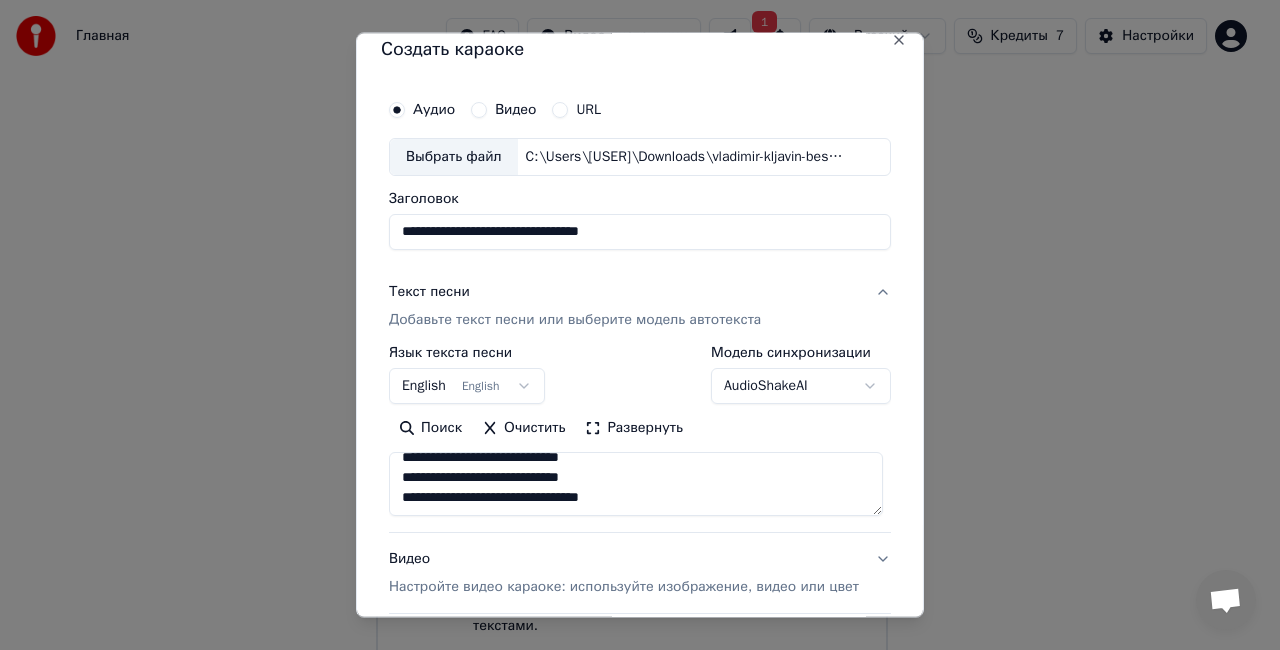 type on "**********" 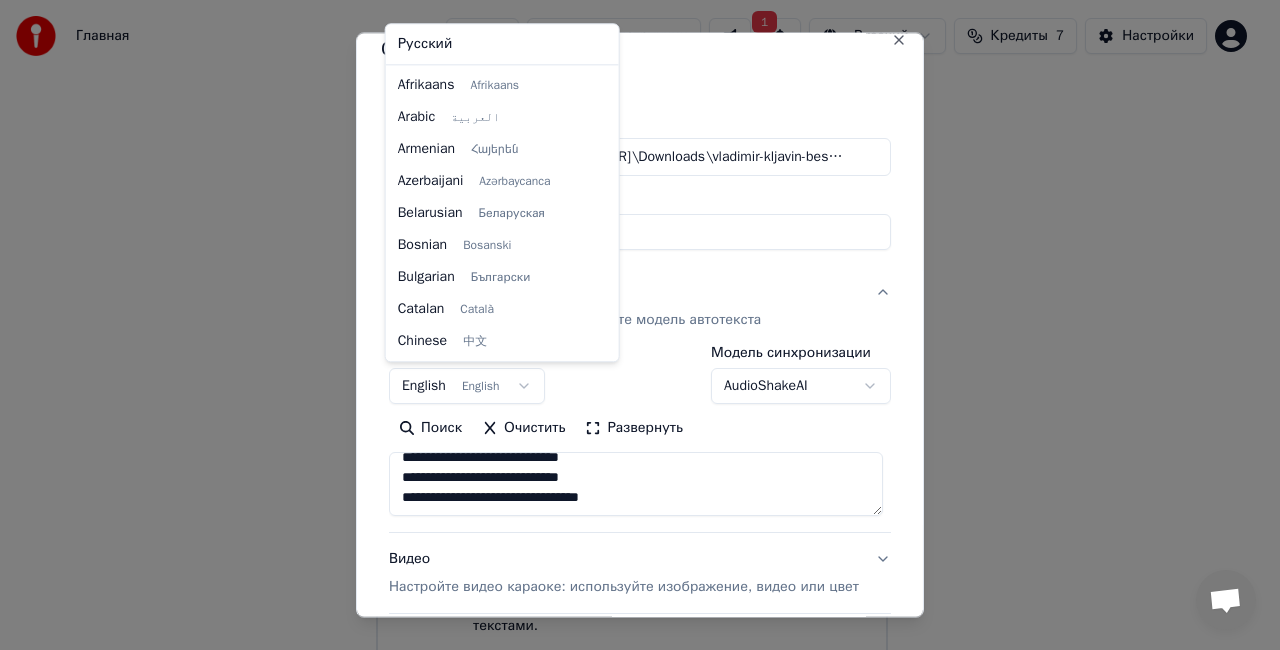 scroll, scrollTop: 160, scrollLeft: 0, axis: vertical 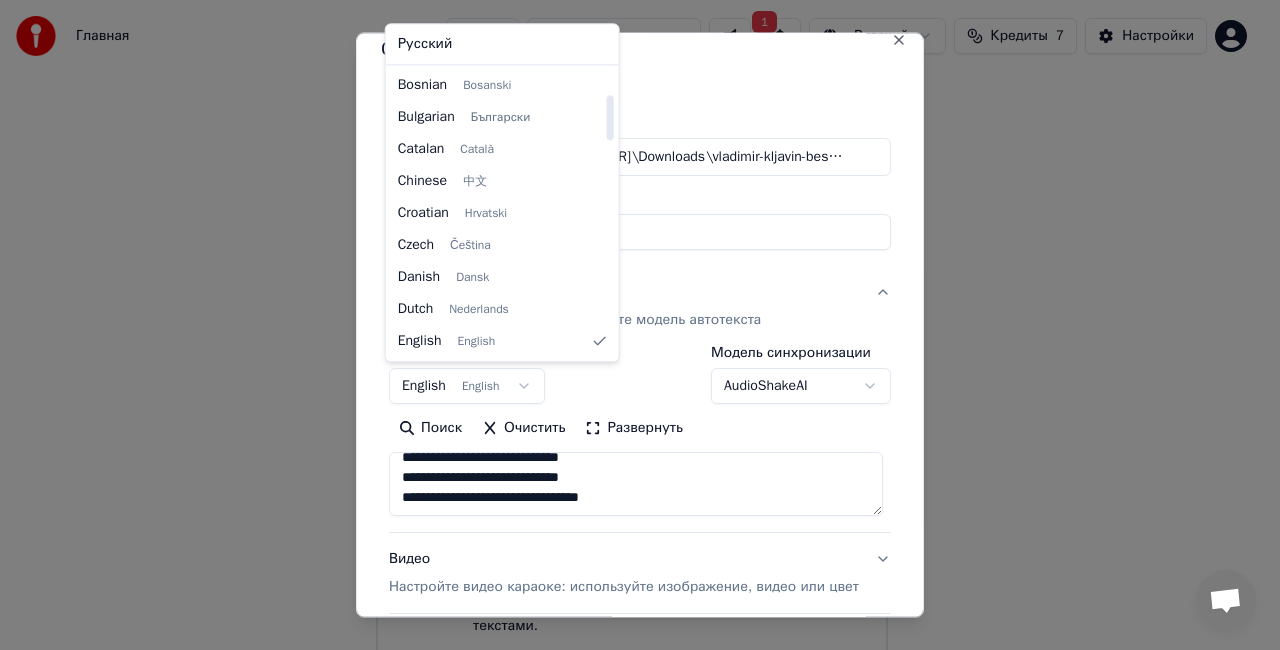 select on "**" 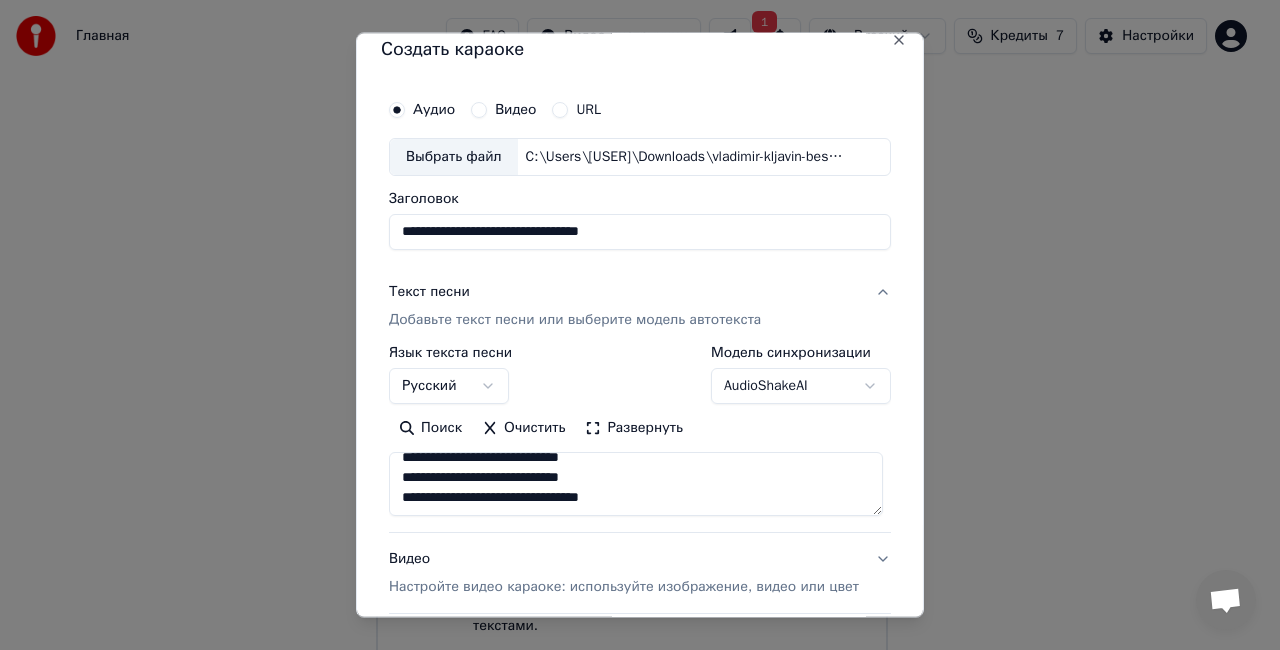 click on "**********" at bounding box center [640, 463] 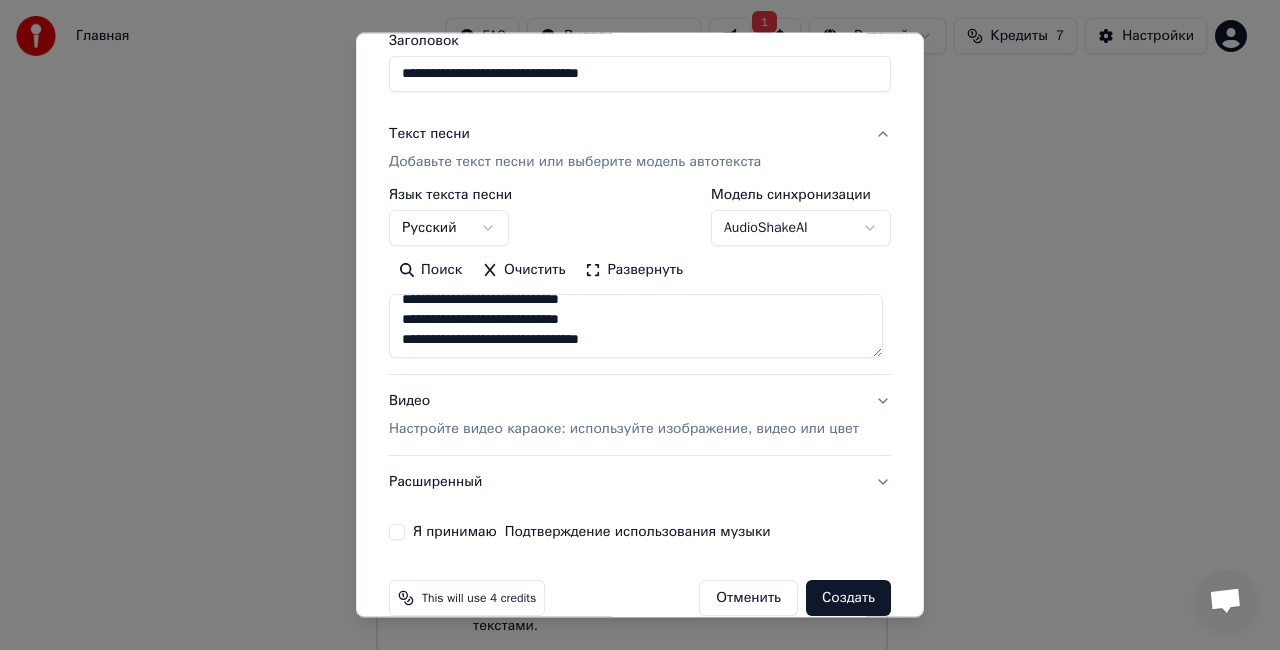 scroll, scrollTop: 204, scrollLeft: 0, axis: vertical 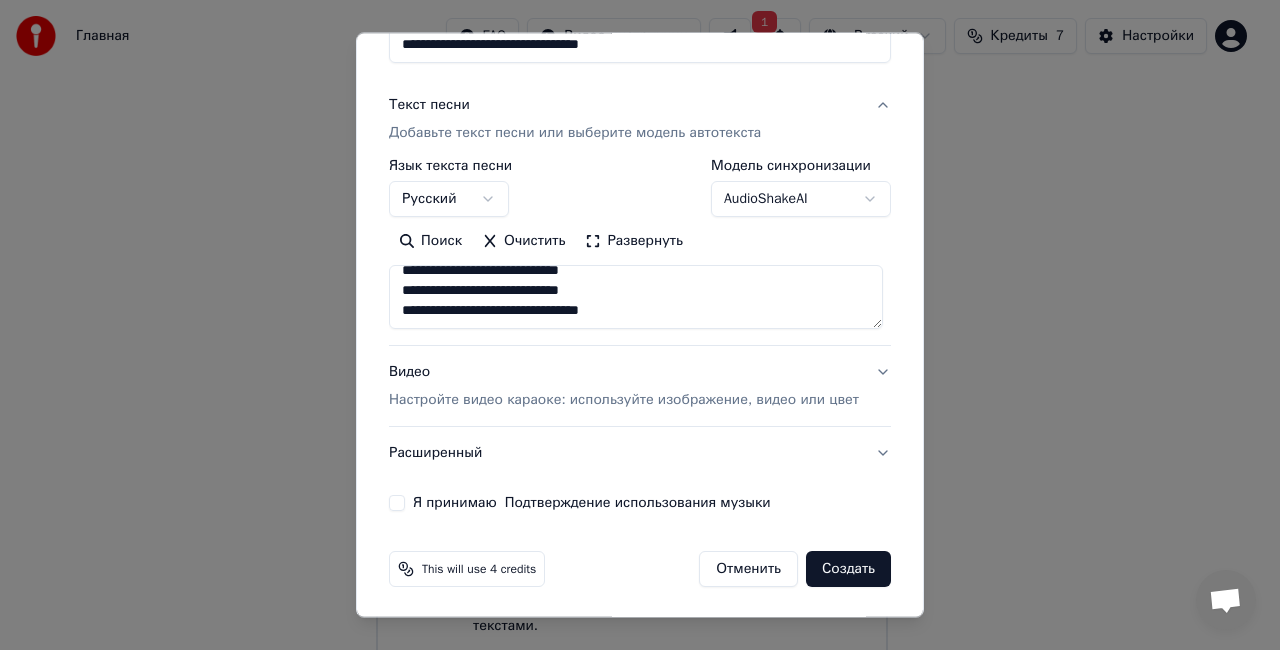 click on "Настройте видео караоке: используйте изображение, видео или цвет" at bounding box center (624, 400) 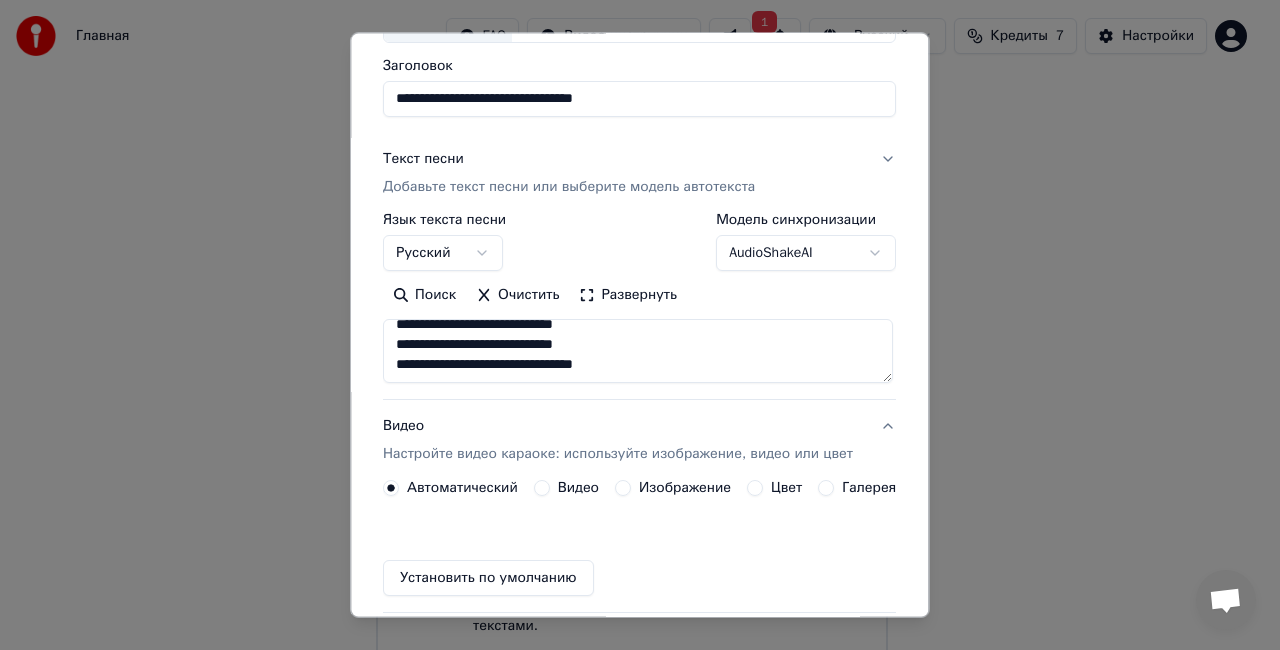 scroll, scrollTop: 150, scrollLeft: 0, axis: vertical 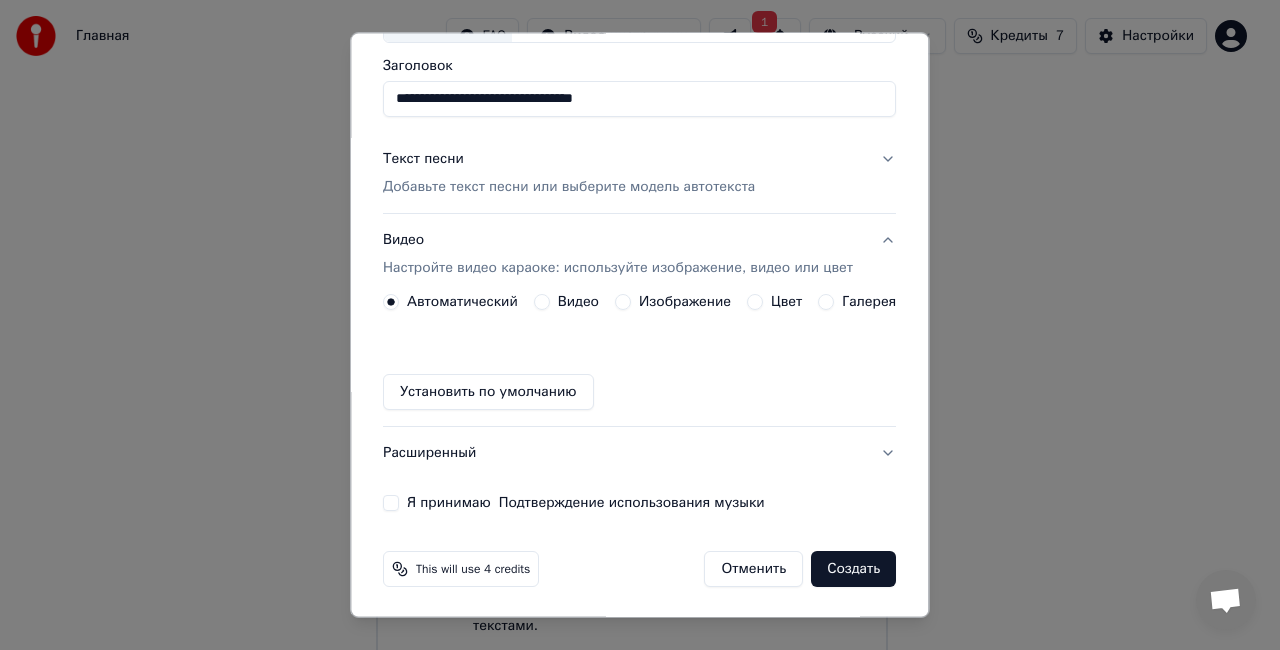 click on "Изображение" at bounding box center (673, 302) 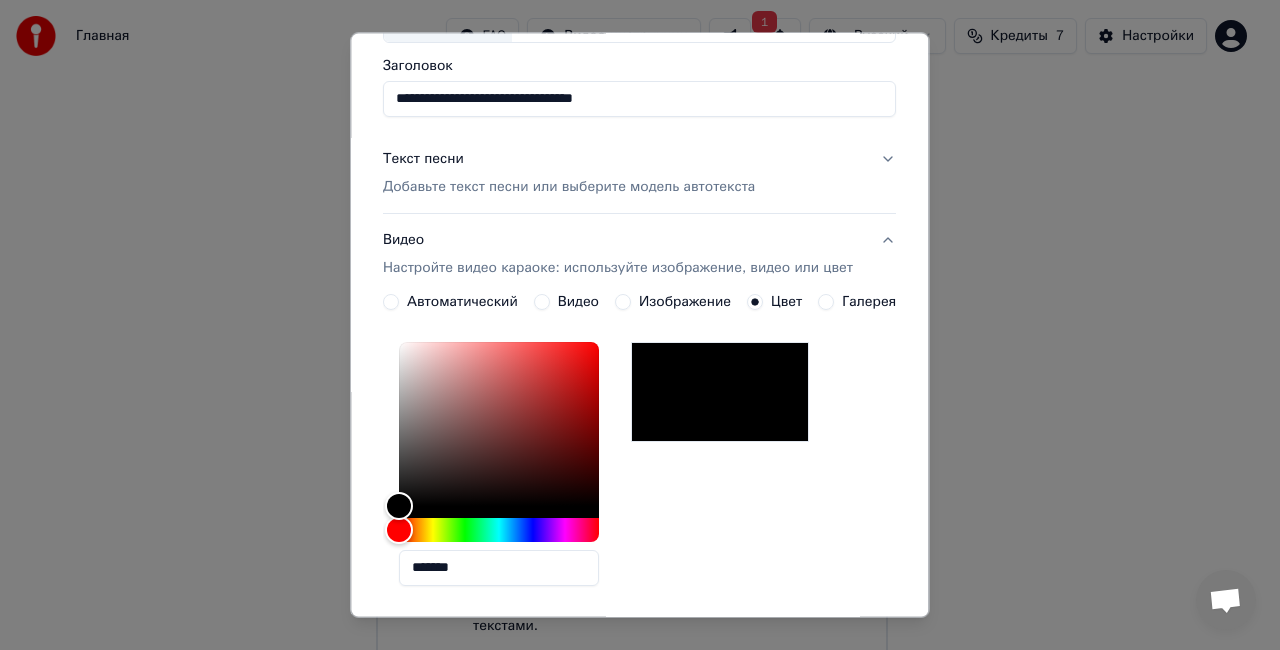 click on "Галерея" at bounding box center (870, 302) 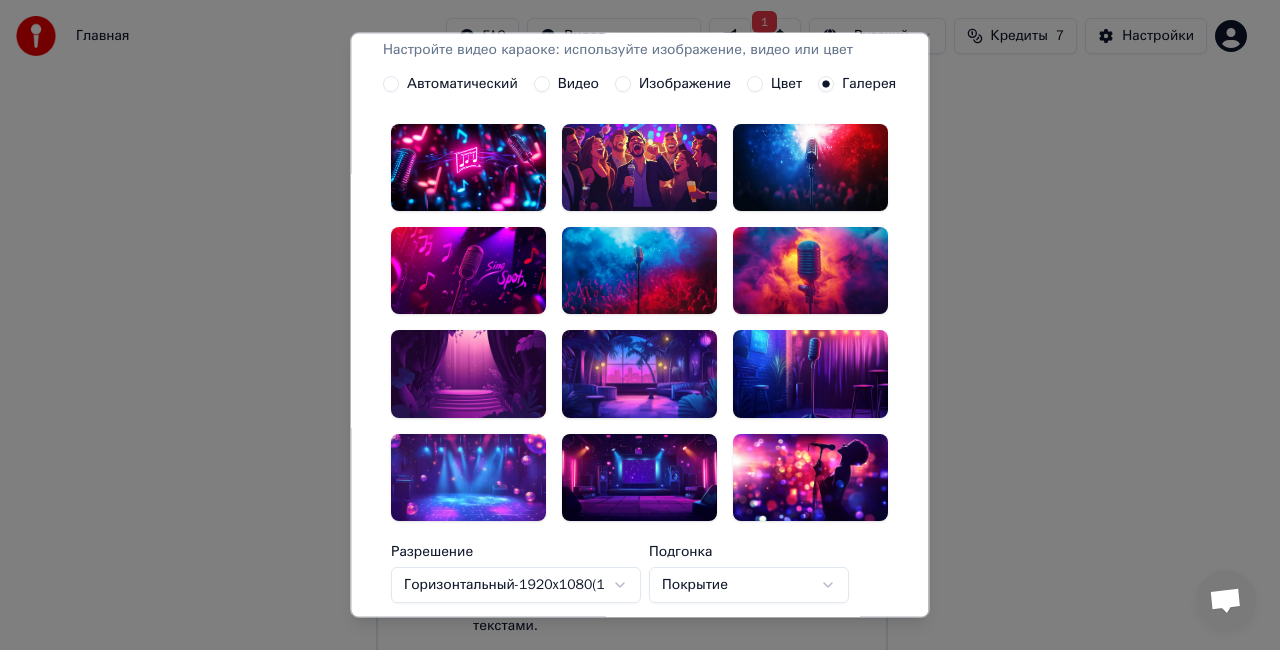 scroll, scrollTop: 450, scrollLeft: 0, axis: vertical 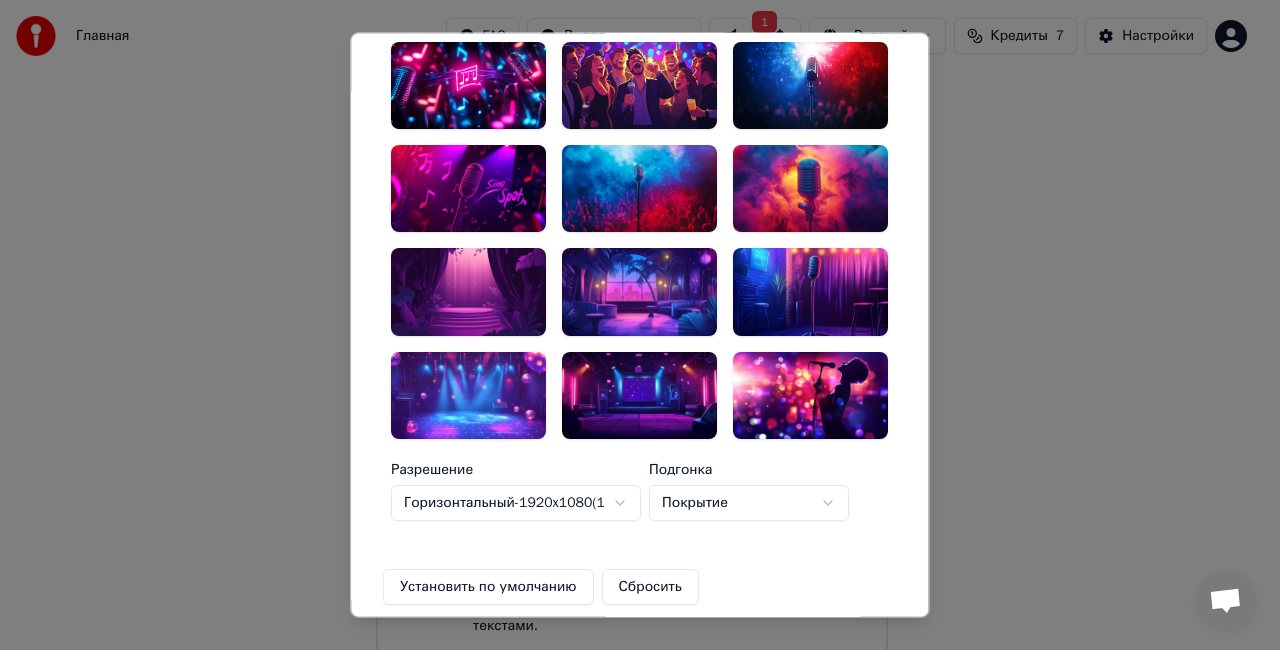 click on "Покрытие" at bounding box center [749, 503] 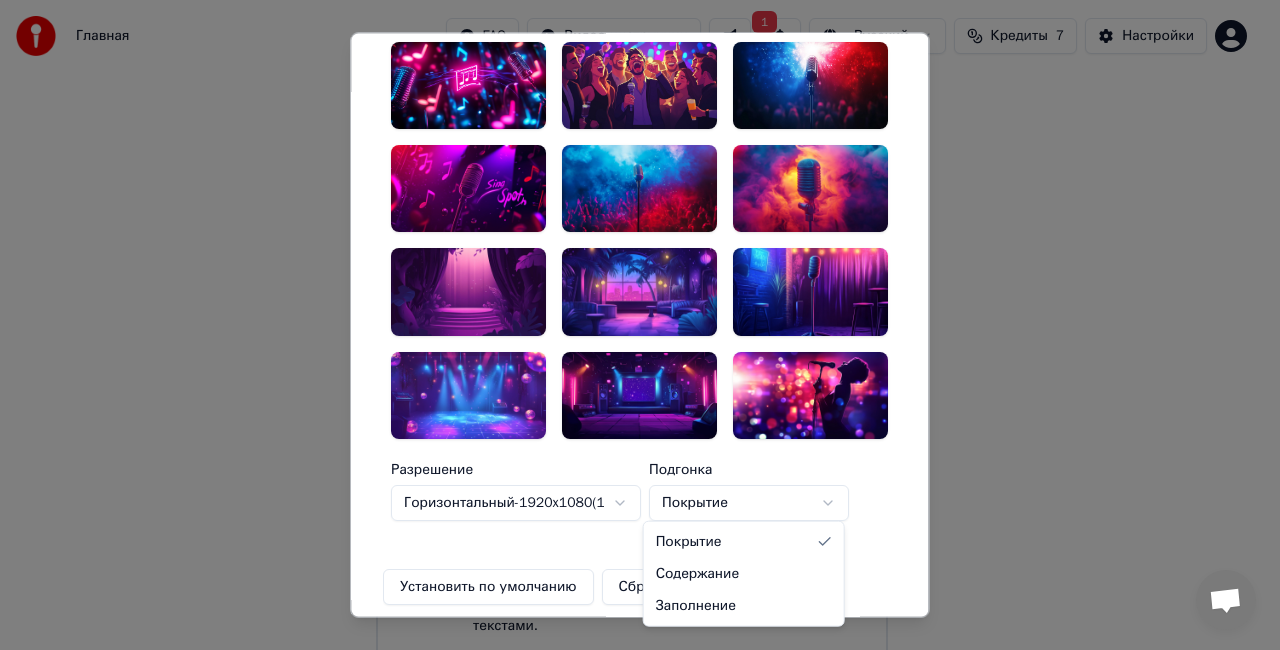 click on "**********" at bounding box center [631, 268] 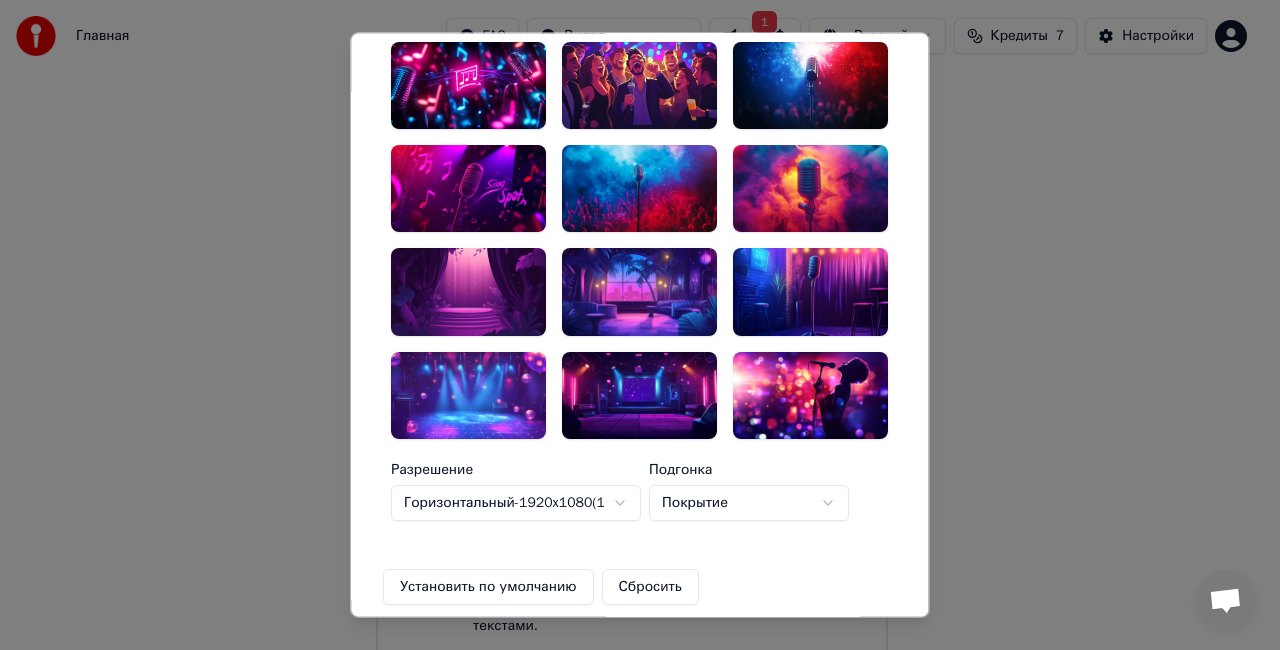 click at bounding box center (811, 189) 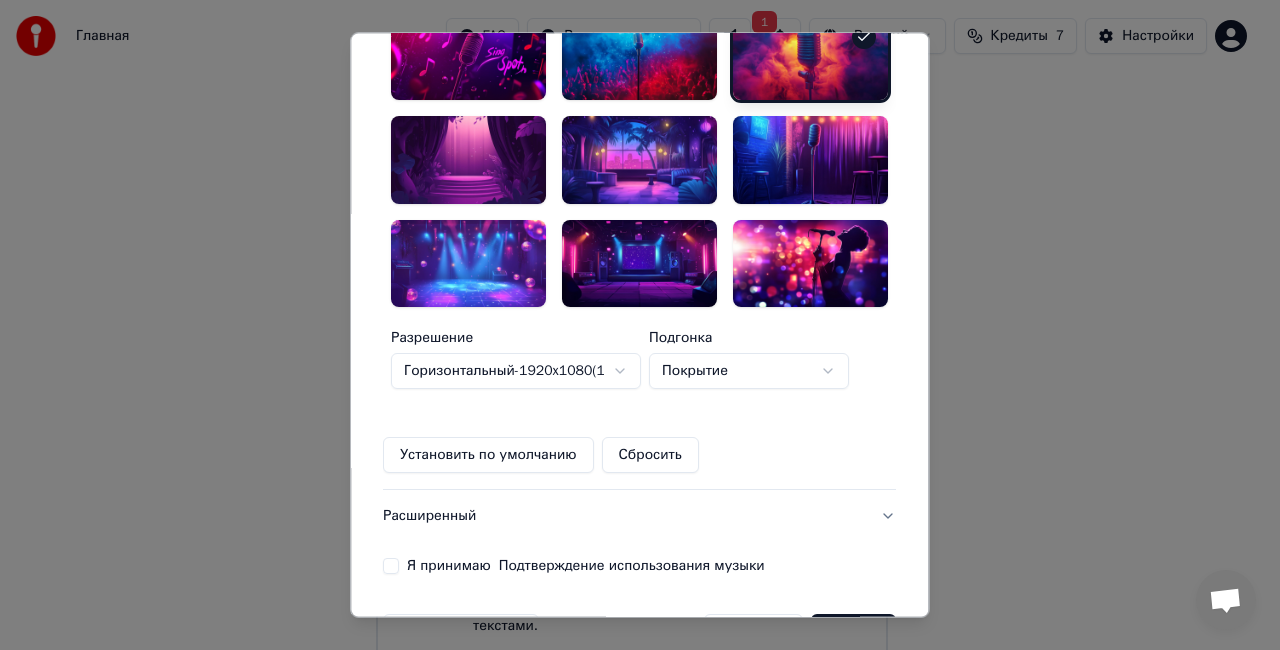 scroll, scrollTop: 642, scrollLeft: 0, axis: vertical 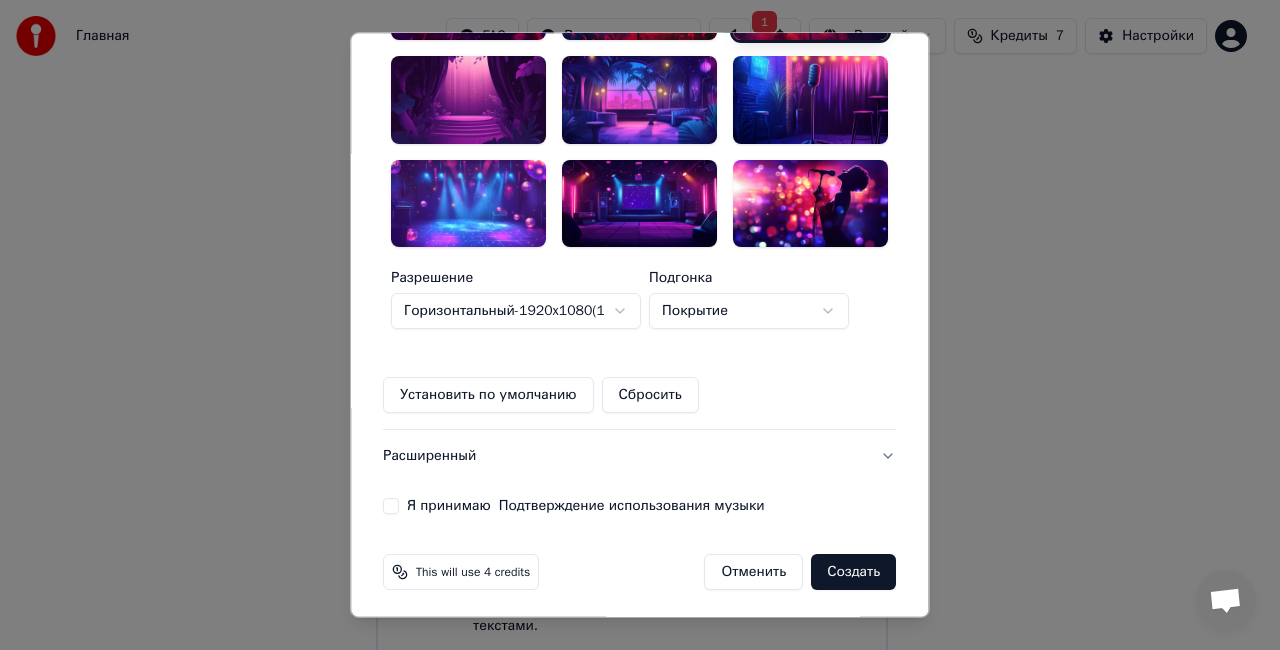 click on "Я принимаю   Подтверждение использования музыки" at bounding box center (391, 506) 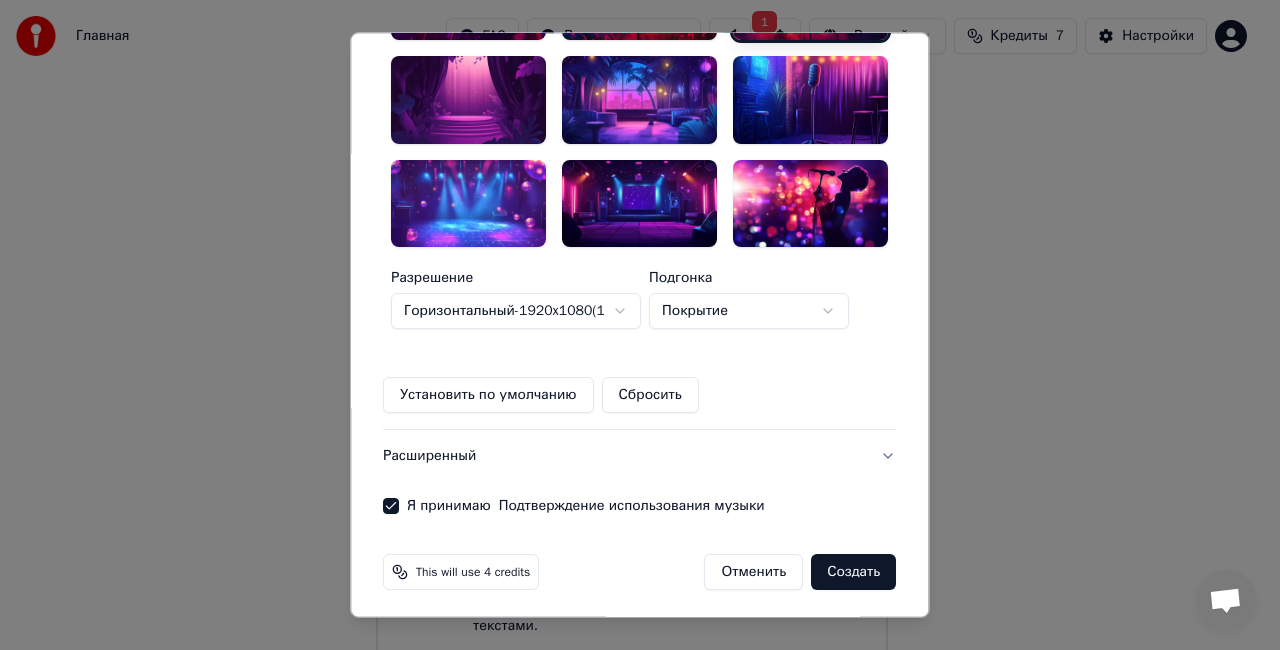 click on "Создать" at bounding box center (854, 572) 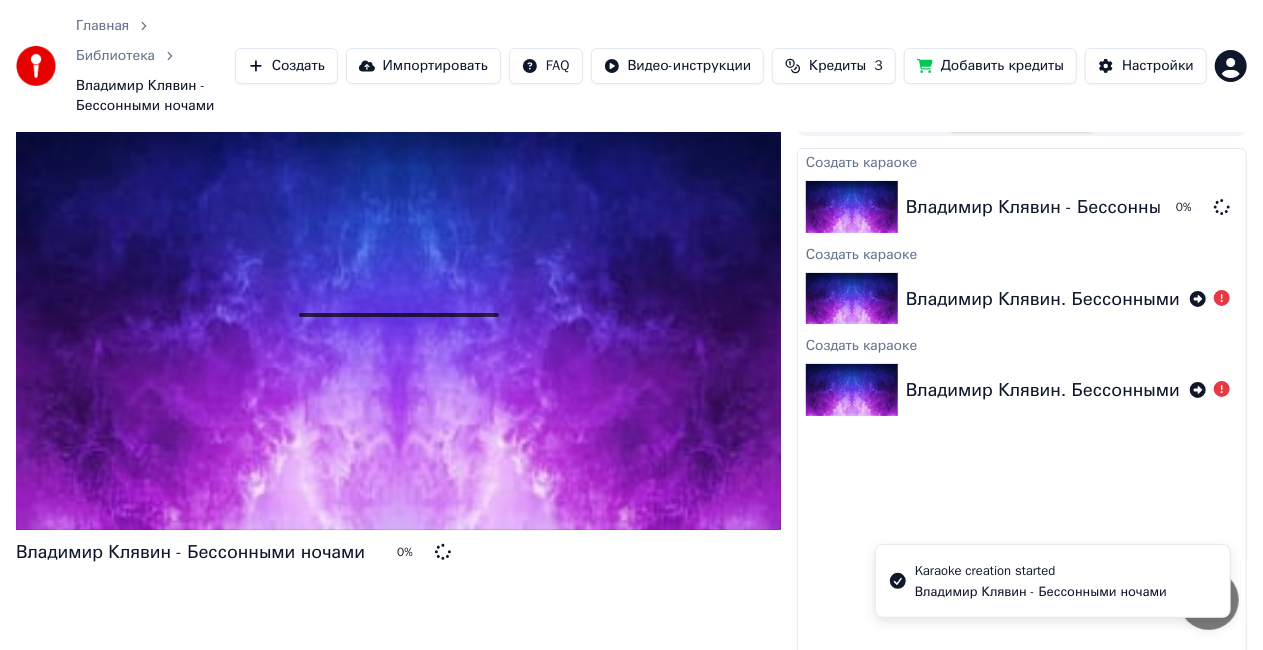 scroll, scrollTop: 82, scrollLeft: 0, axis: vertical 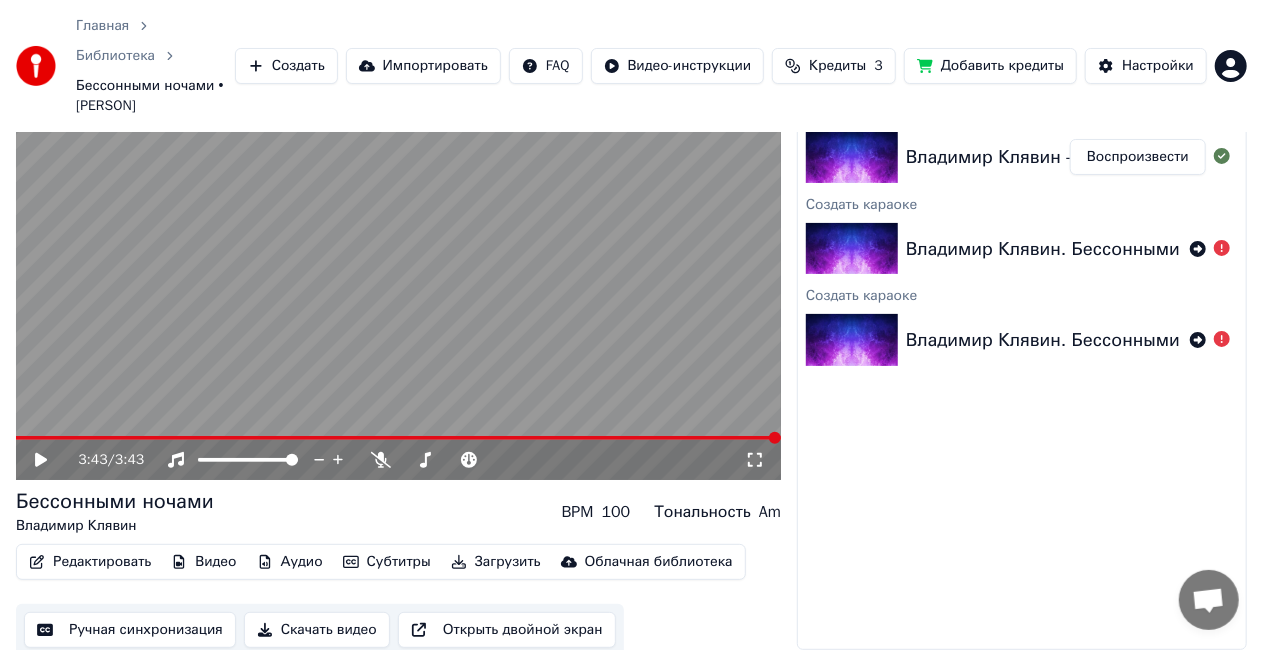 click on "3:43  /  3:43" at bounding box center [398, 460] 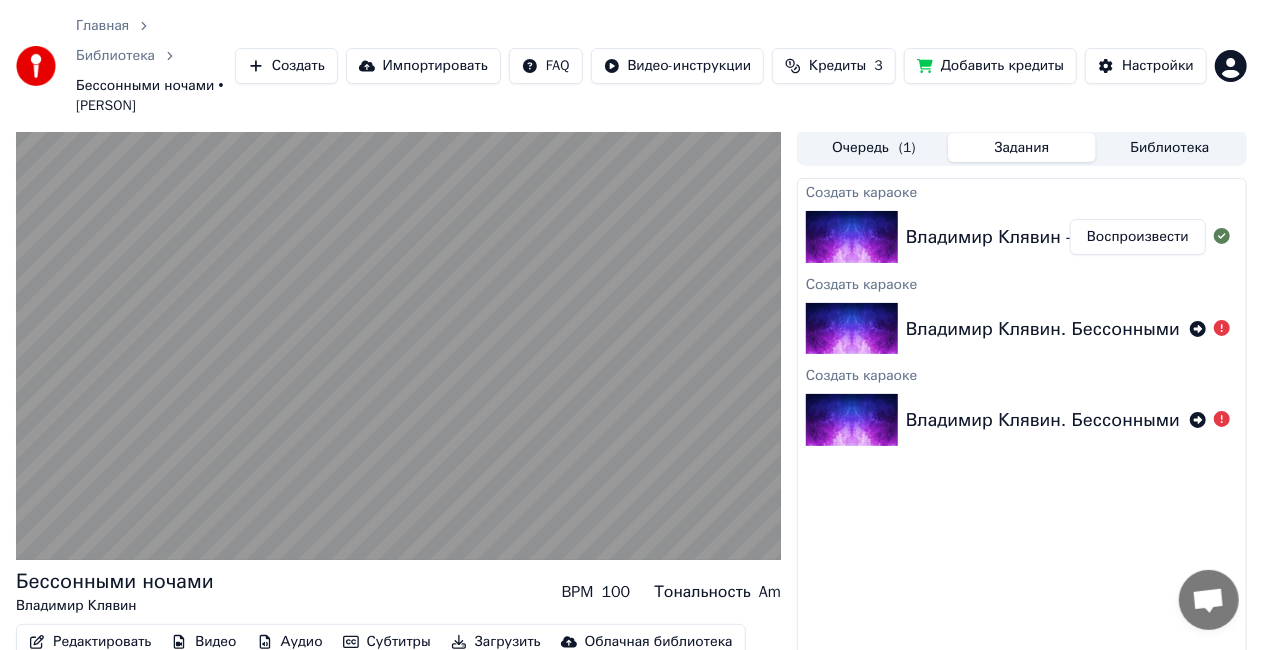 scroll, scrollTop: 0, scrollLeft: 0, axis: both 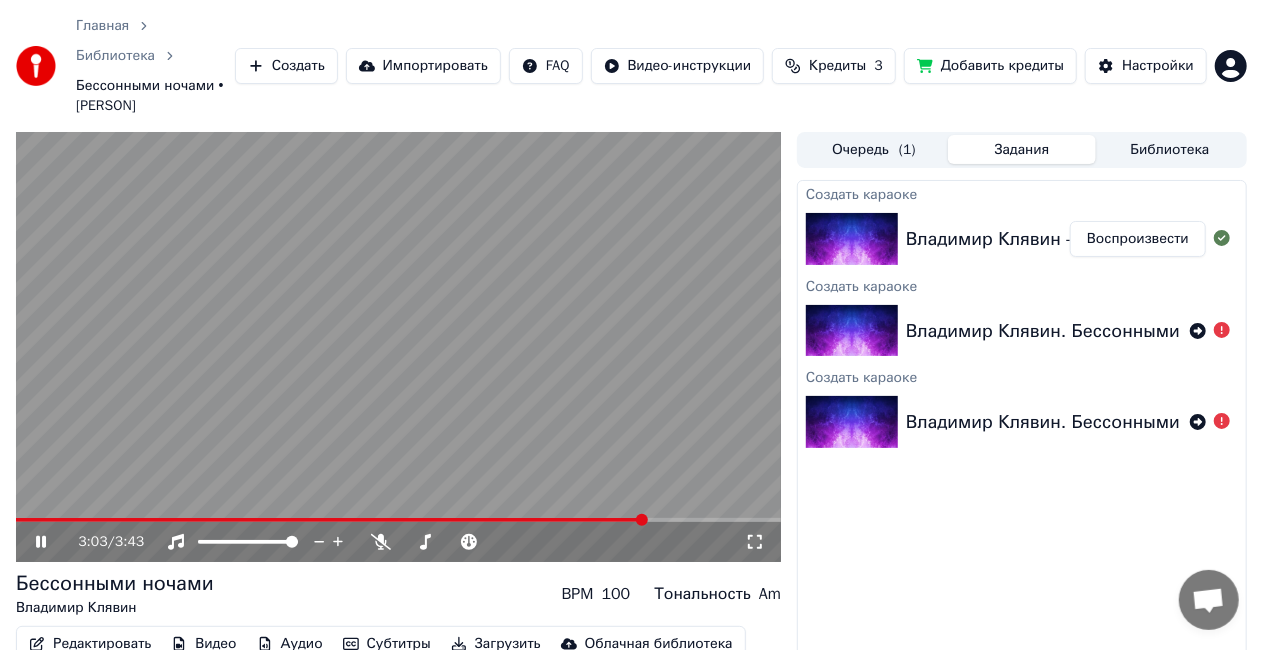 click on "Создать караоке Владимир Клявин - Бессонными ночами Воспроизвести Создать караоке Владимир Клявин. Бессонными ночами _ 2025 Создать караоке Владимир Клявин. Бессонными ночами _ 2025" at bounding box center (1022, 456) 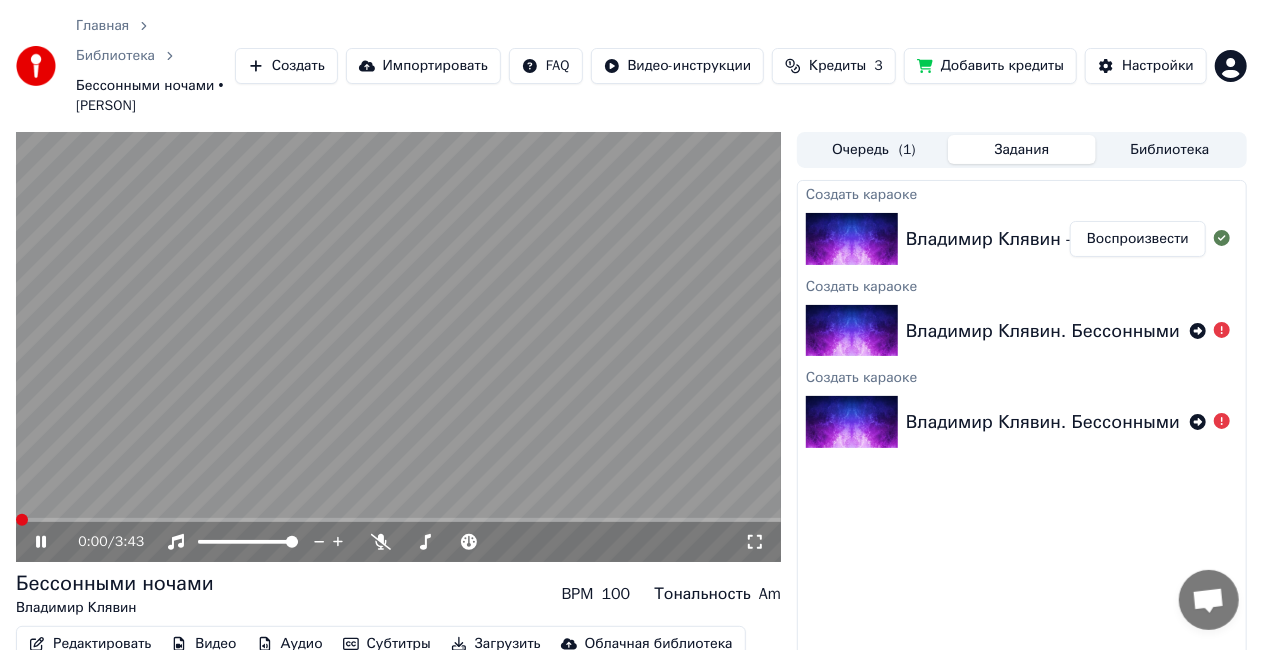 click at bounding box center (22, 520) 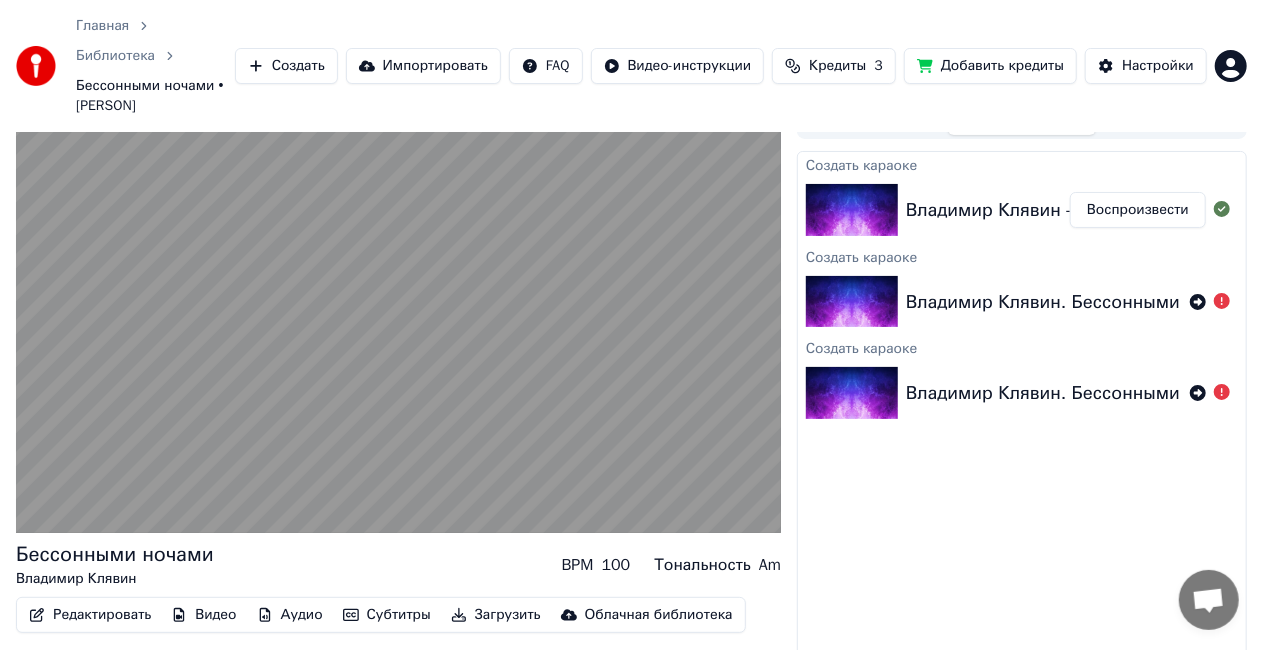 scroll, scrollTop: 0, scrollLeft: 0, axis: both 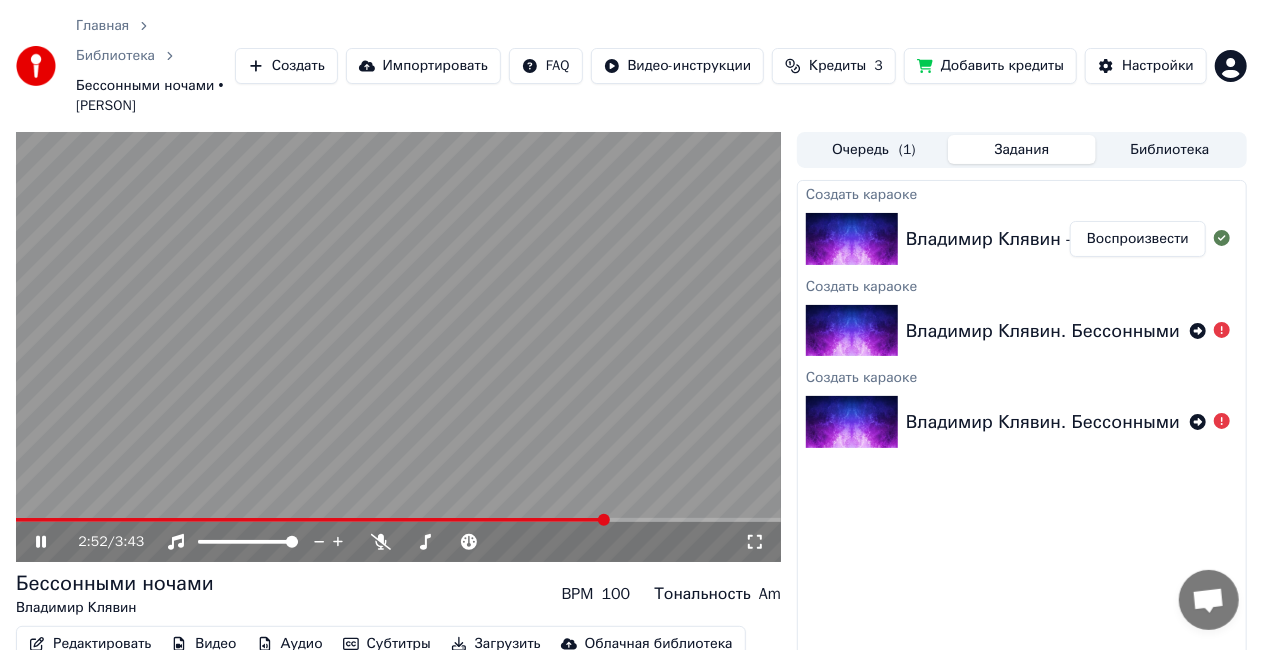 click 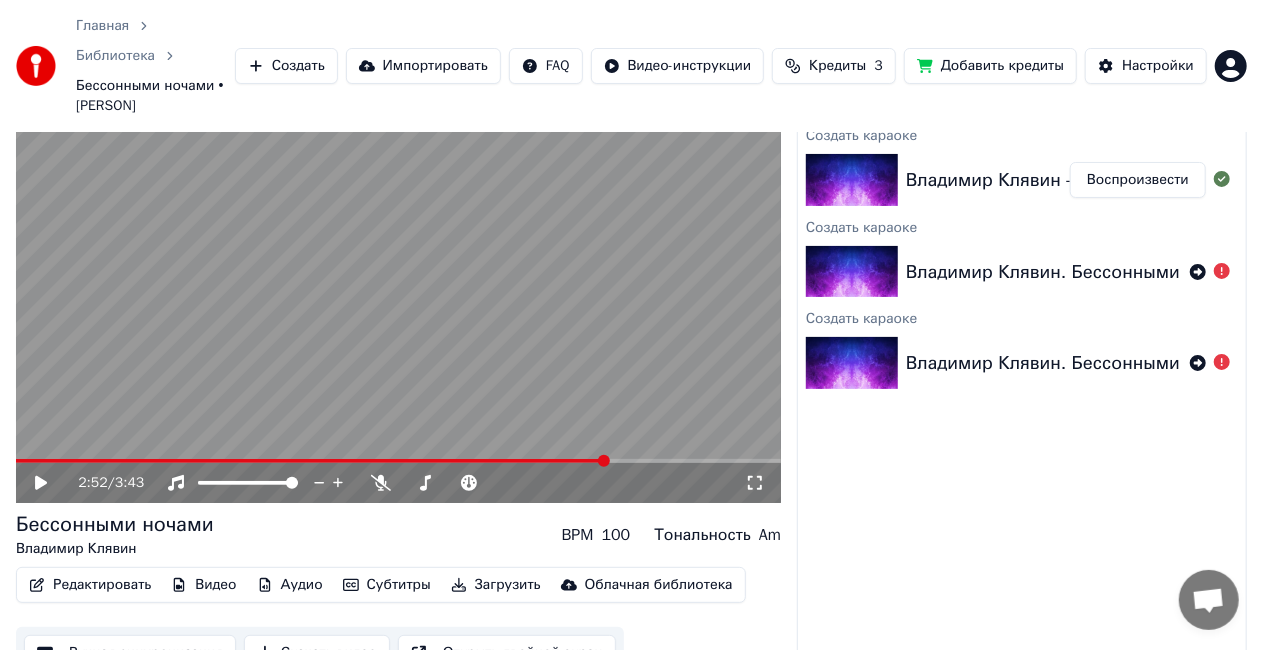 scroll, scrollTop: 88, scrollLeft: 0, axis: vertical 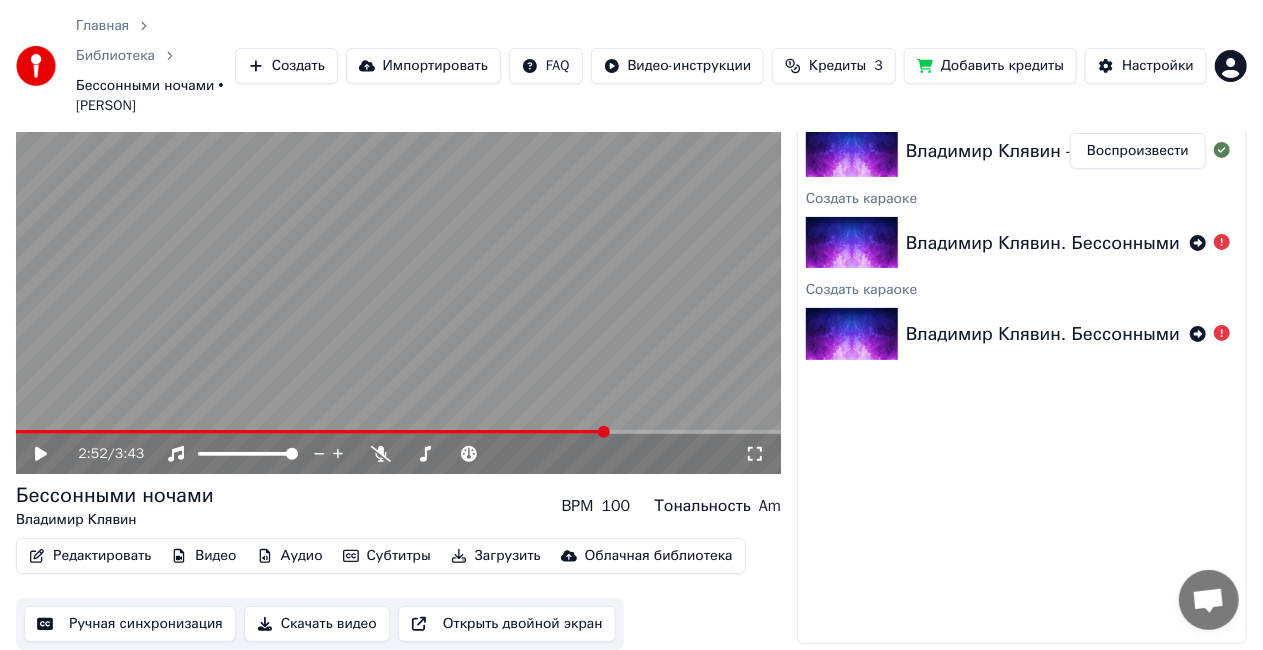 click on "Загрузить" at bounding box center [496, 556] 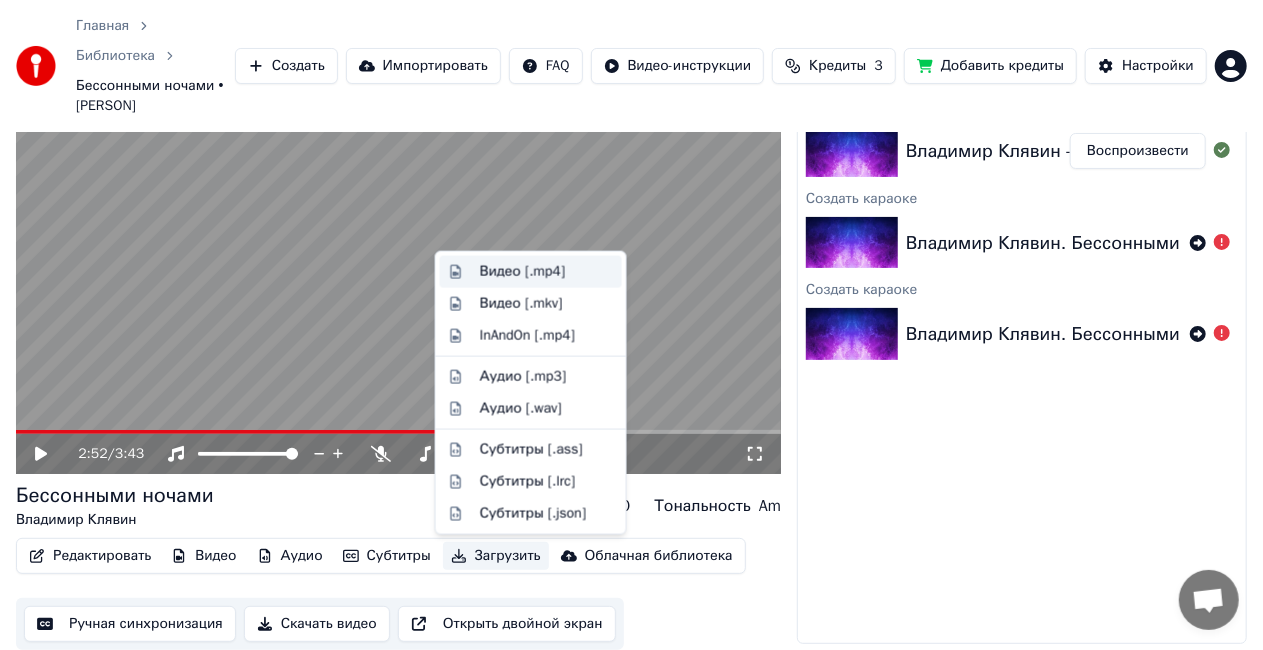 click on "Видео [.mp4]" at bounding box center [522, 272] 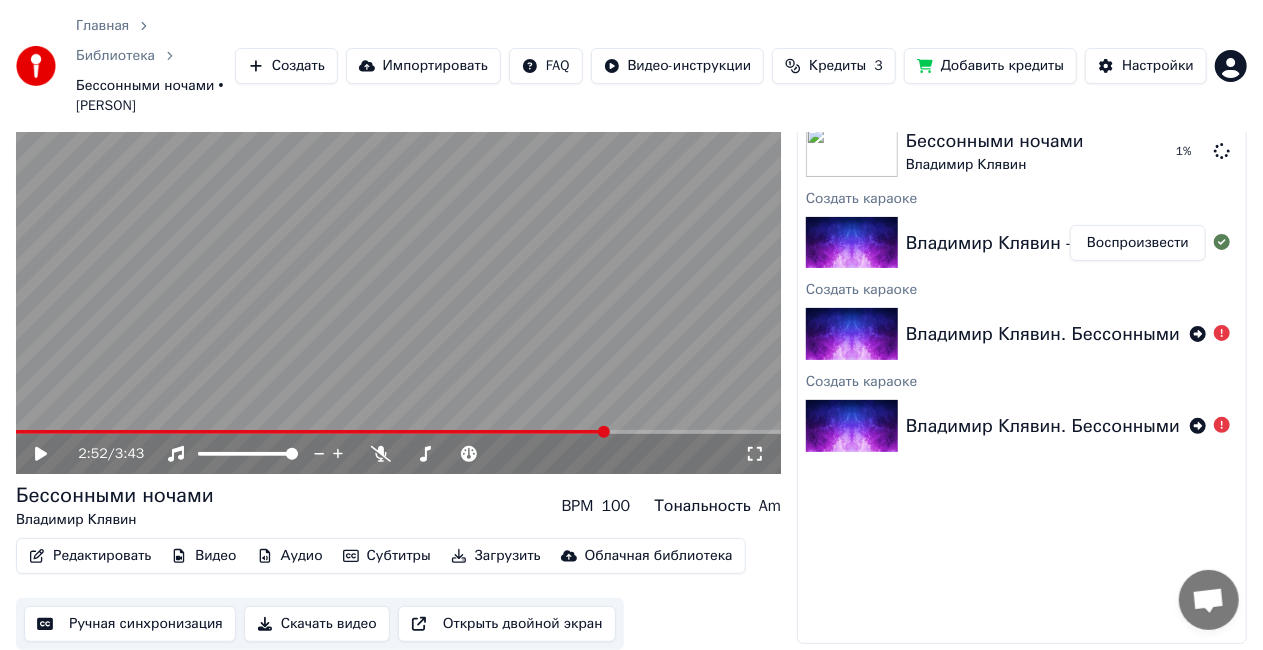 click on "Добавить кредиты" at bounding box center [990, 66] 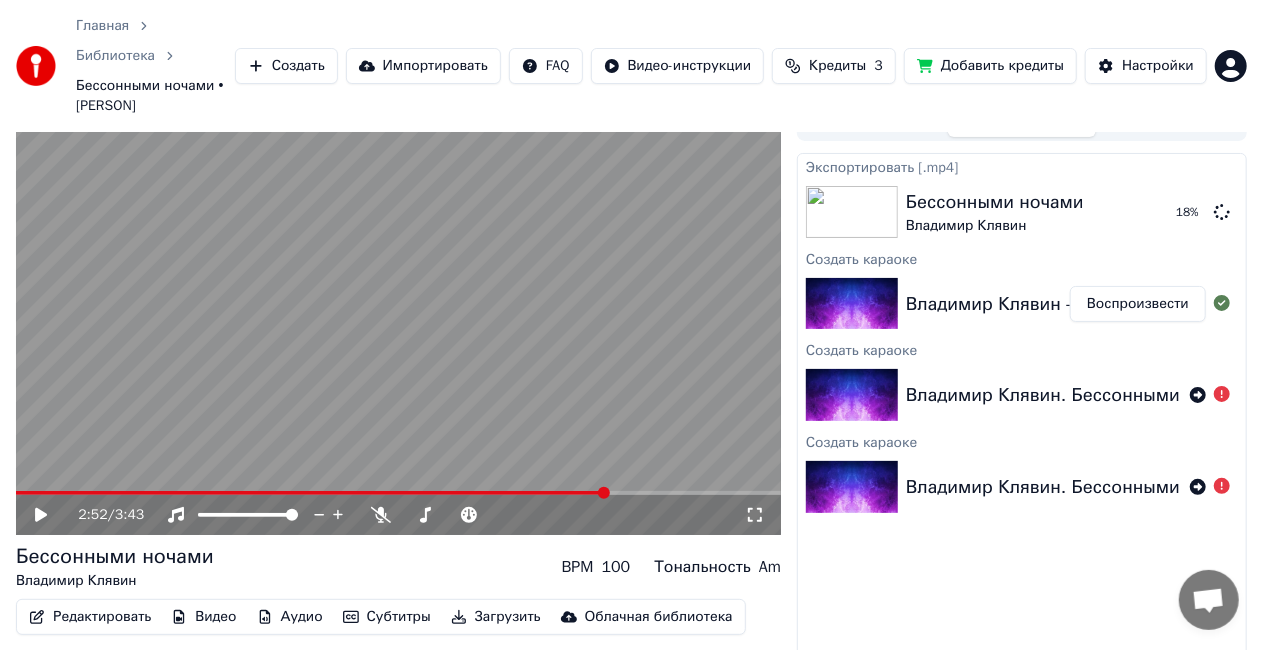 scroll, scrollTop: 0, scrollLeft: 0, axis: both 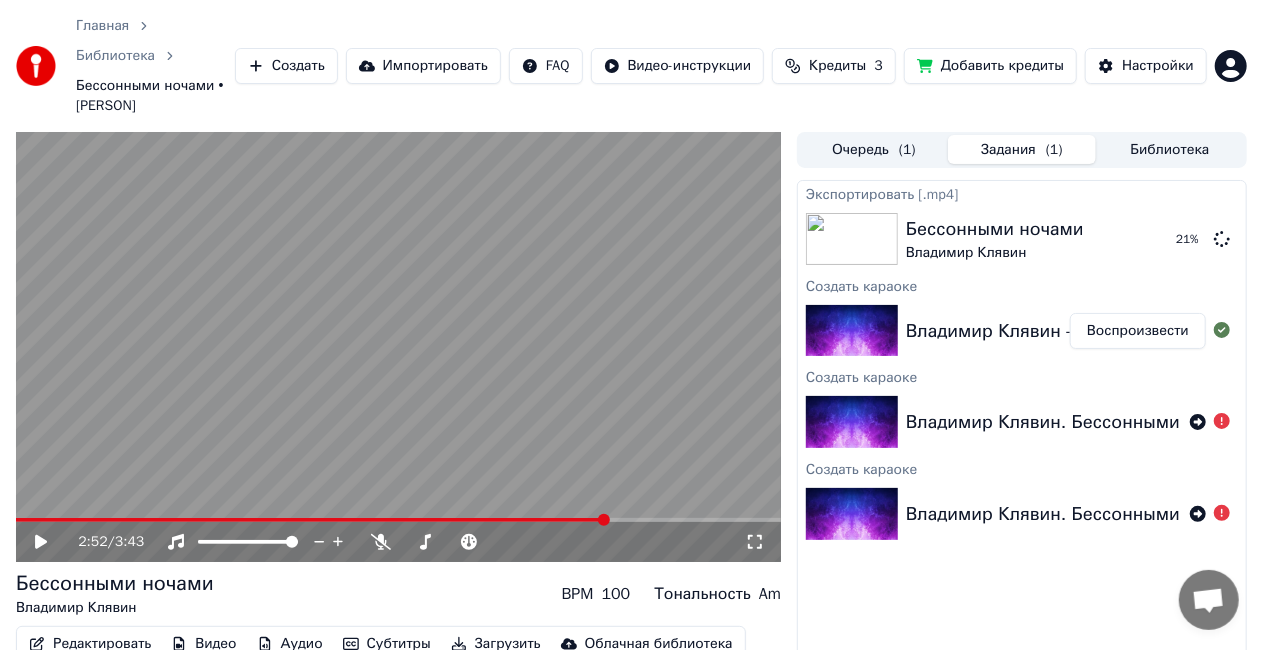 click on "Кредиты" at bounding box center [837, 66] 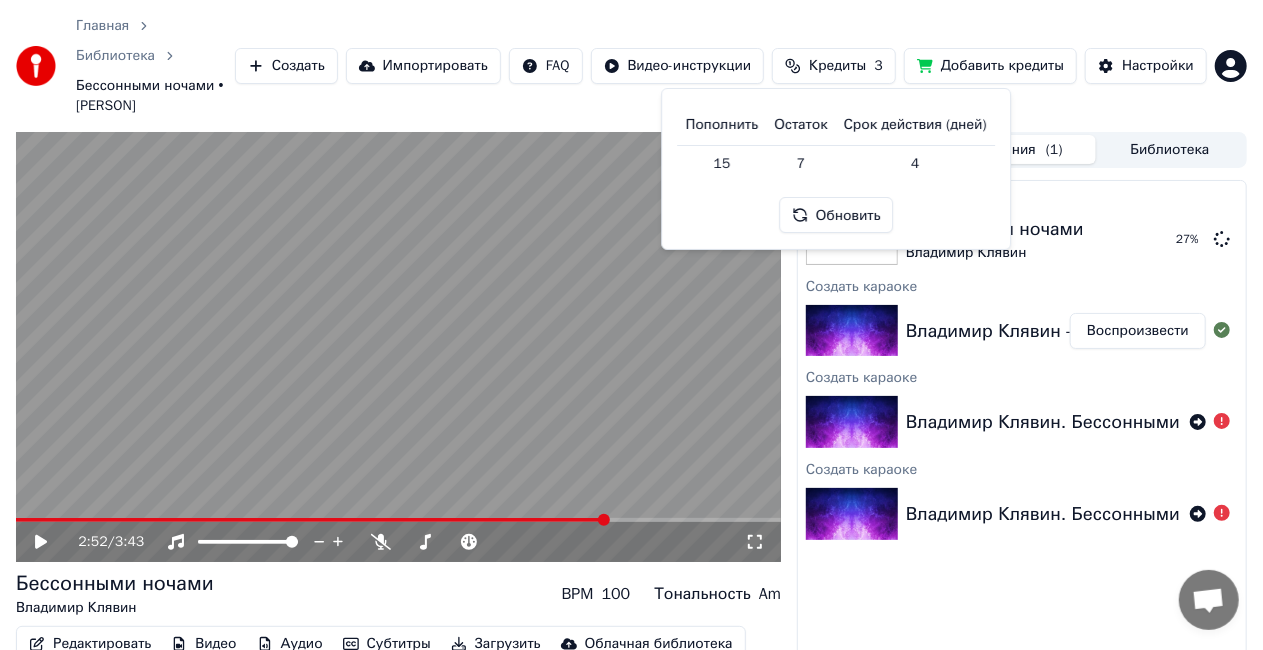 click on "Обновить" at bounding box center [836, 215] 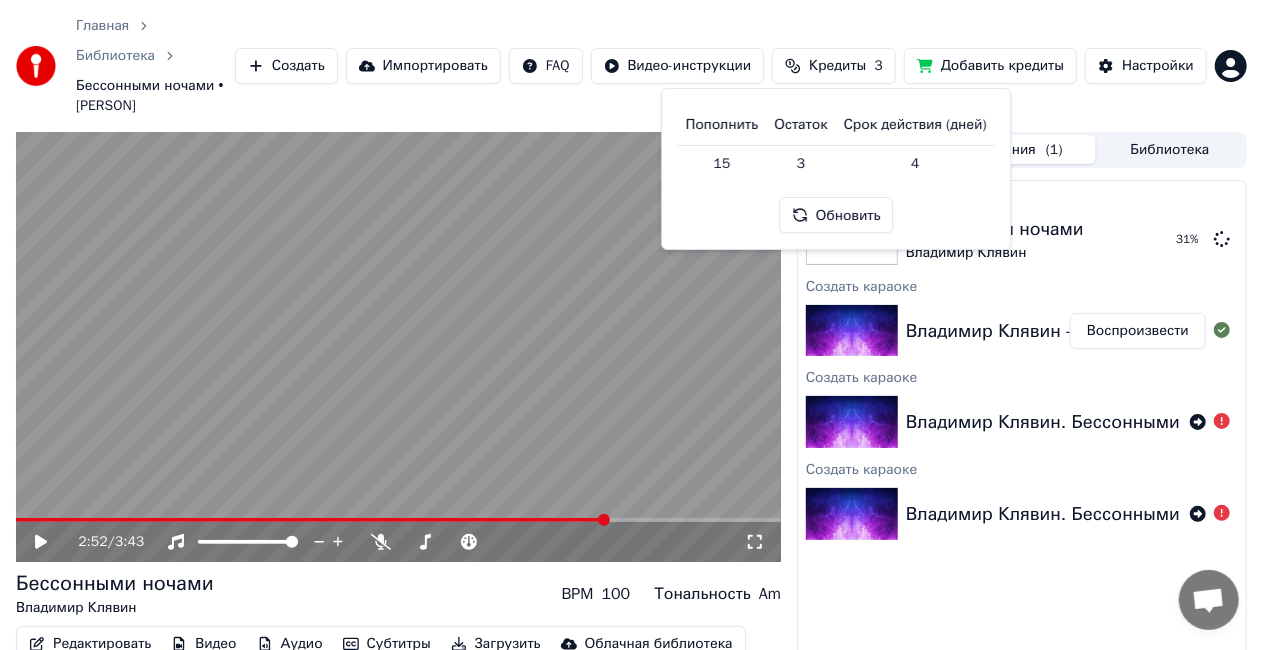 click on "Экспортировать [.mp4] Бессонными ночами [PERSON] 31 % Создать караоке [PERSON] - Бессонными ночами Воспроизвести Создать караоке [PERSON]. Бессонными ночами _ 2025 Создать караоке [PERSON]. Бессонными ночами _ 2025" at bounding box center [1022, 456] 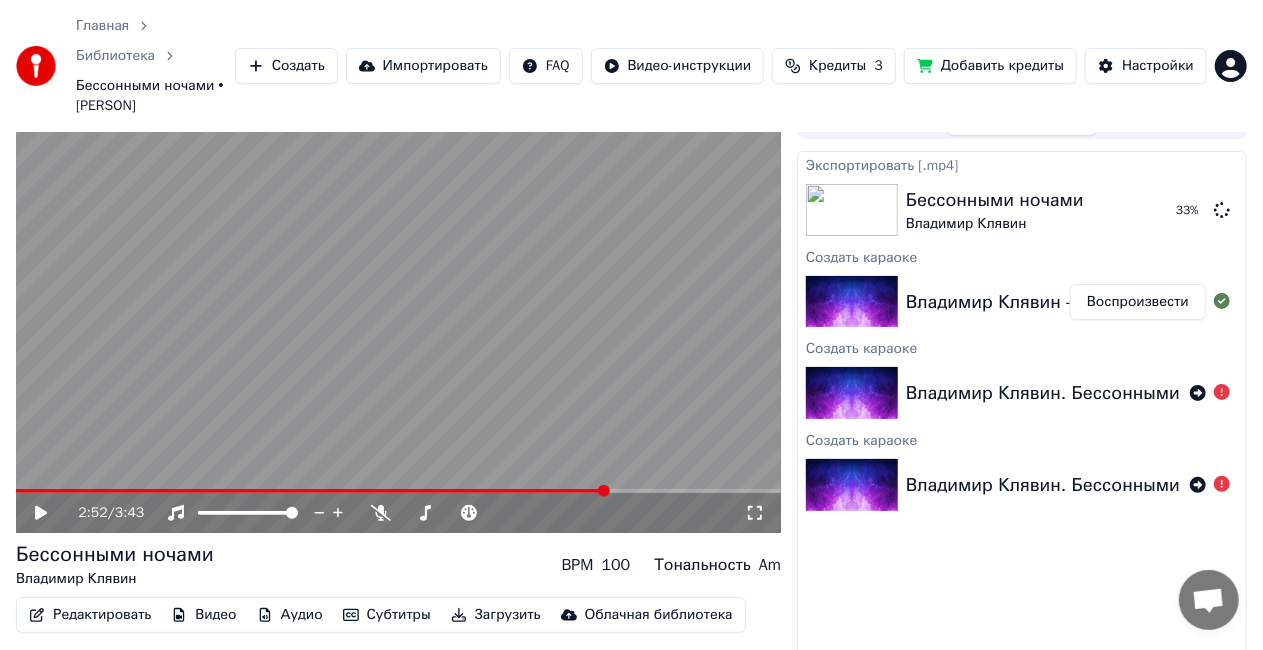 scroll, scrollTop: 0, scrollLeft: 0, axis: both 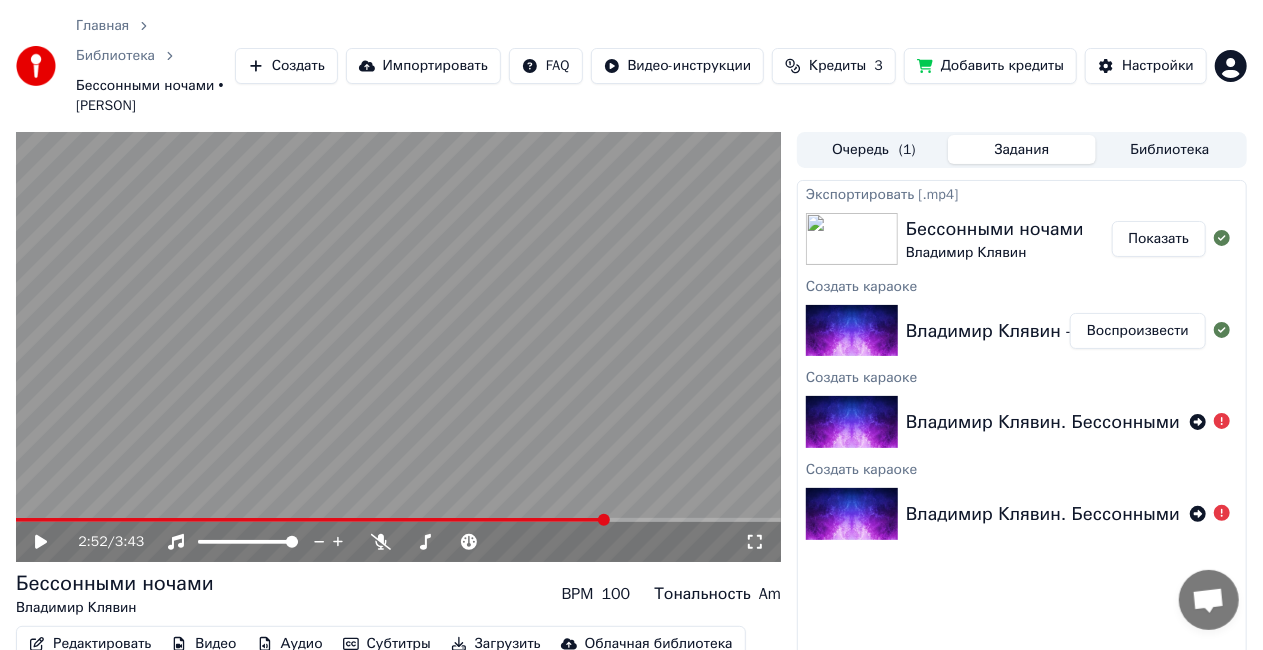 click on "Показать" at bounding box center [1159, 239] 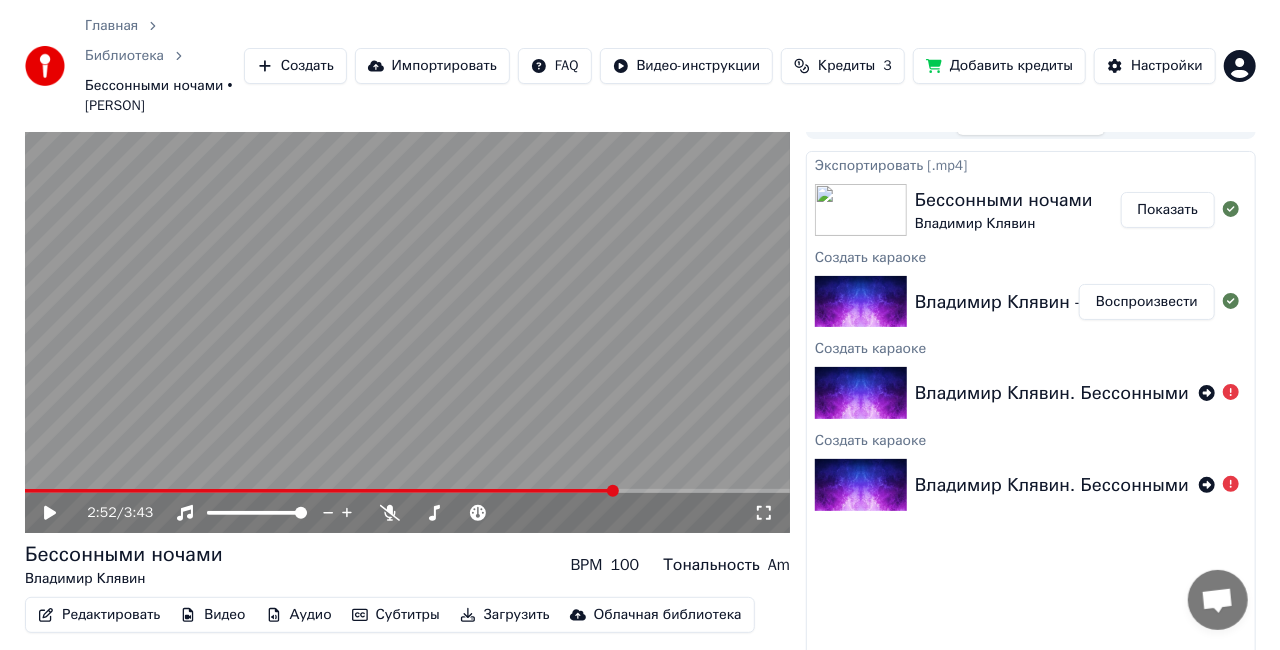 scroll, scrollTop: 0, scrollLeft: 0, axis: both 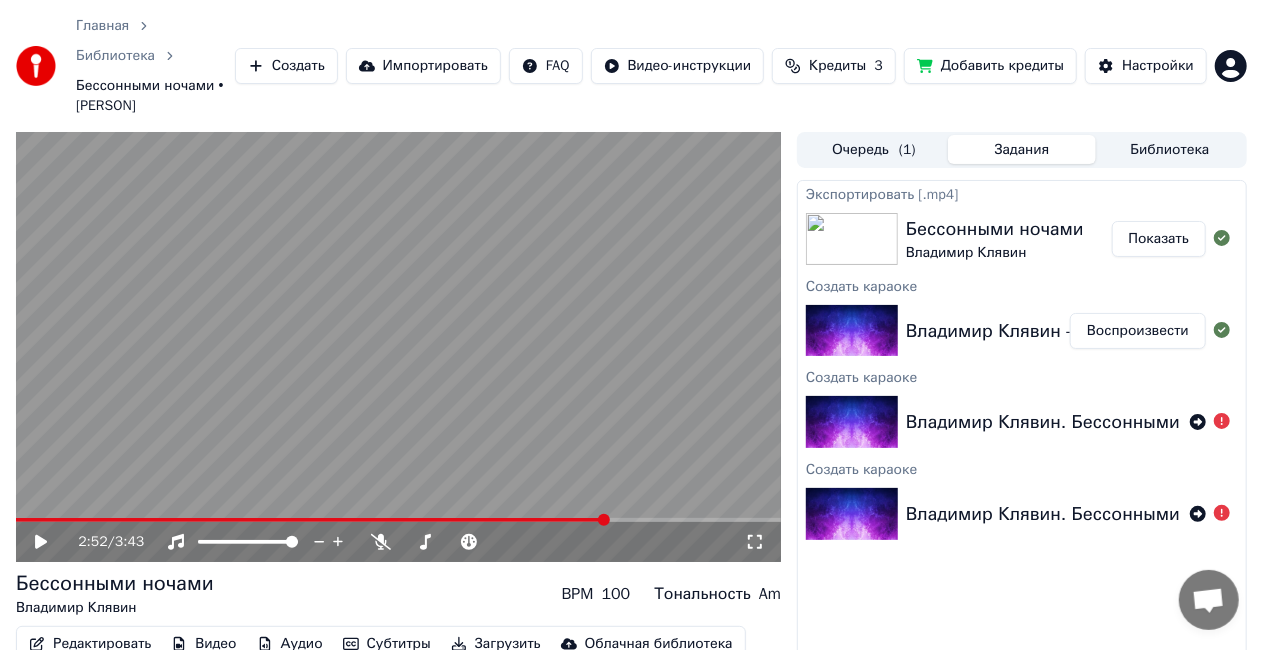 click on "Главная Библиотека Бессонными ночами • Владимир Клявин Создать Импортировать FAQ Видео-инструкции Кредиты 3 Добавить кредиты Настройки" at bounding box center (631, 66) 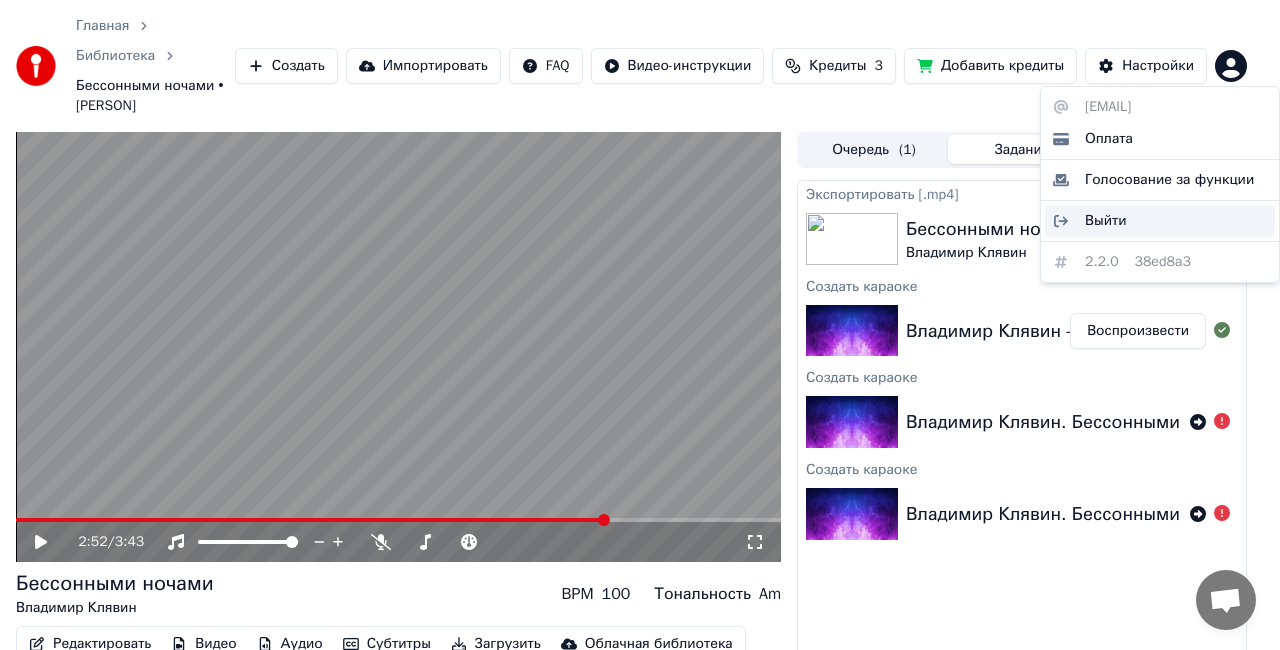 click on "Выйти" at bounding box center (1106, 221) 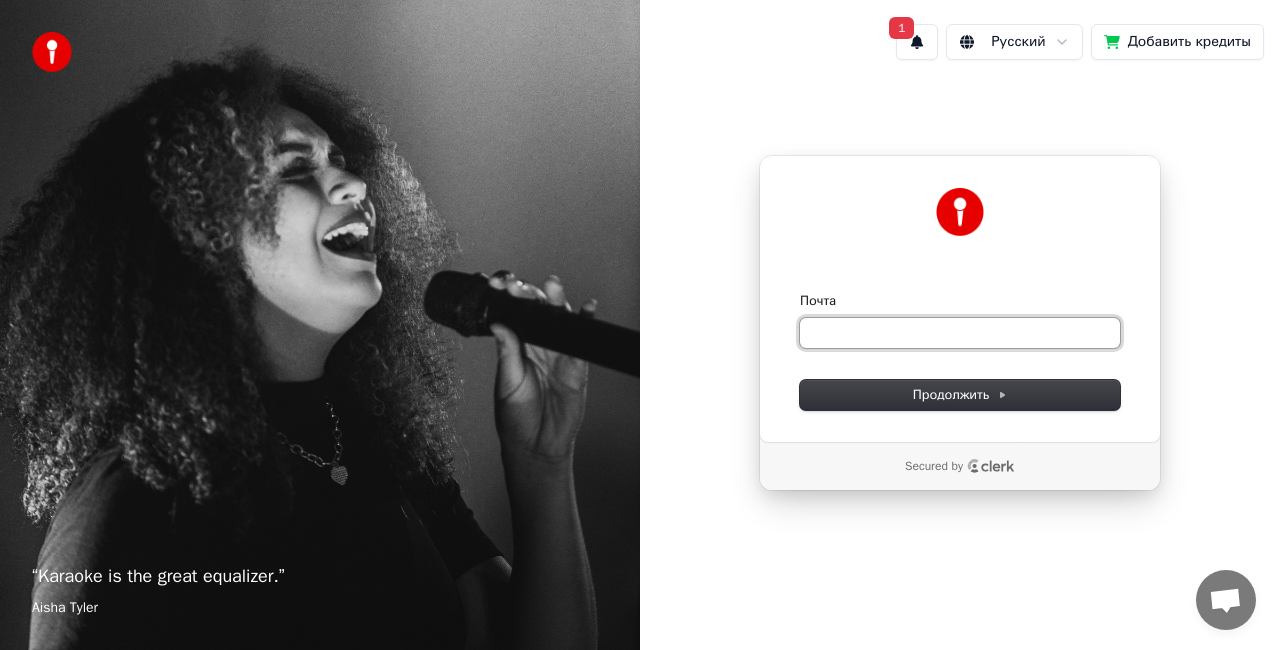 click on "Почта" at bounding box center (960, 333) 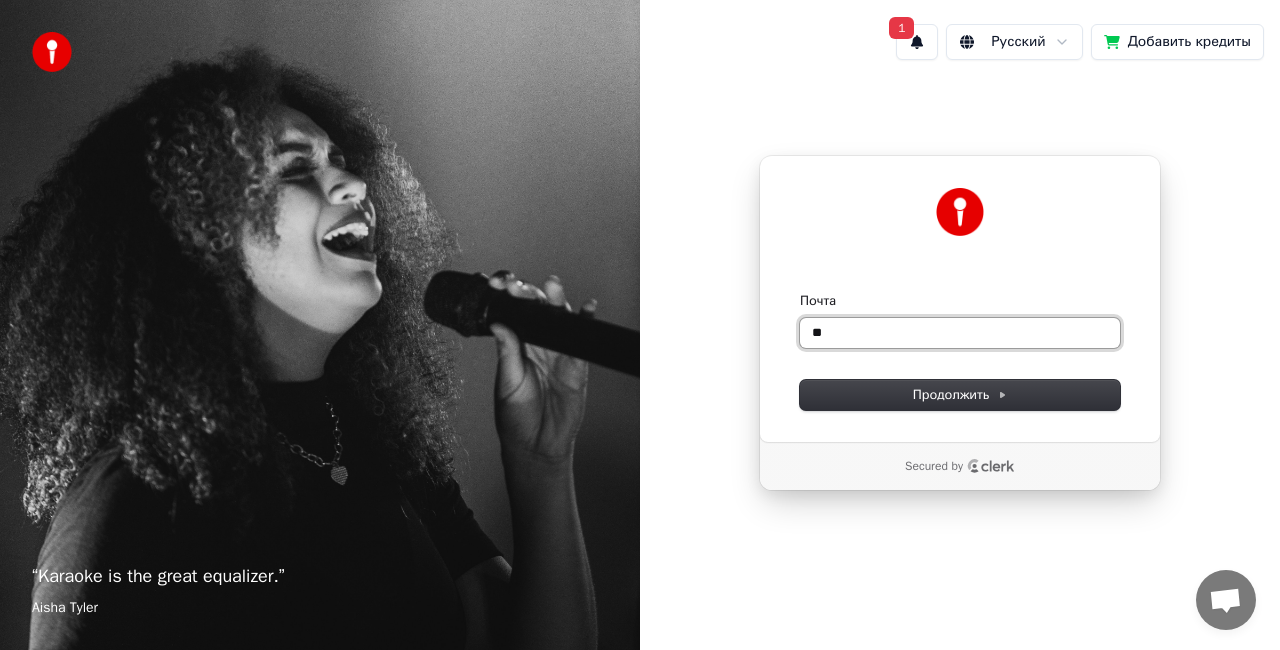type on "*" 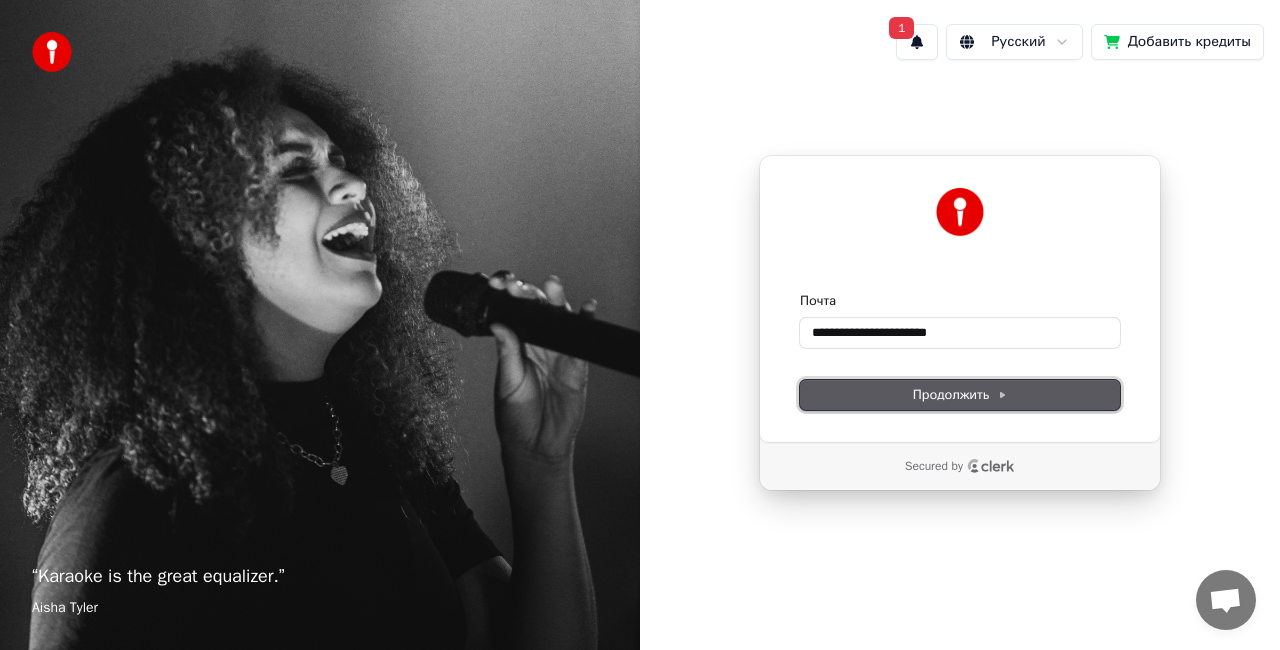 click on "Продолжить" at bounding box center [960, 395] 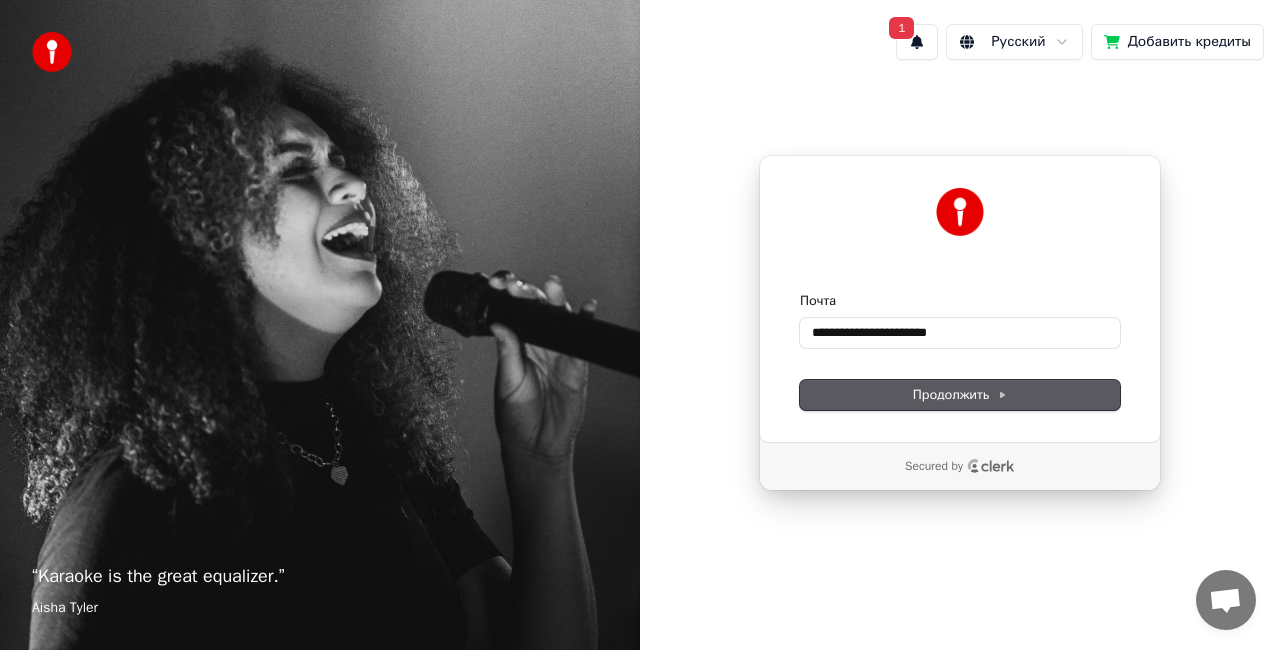 type on "**********" 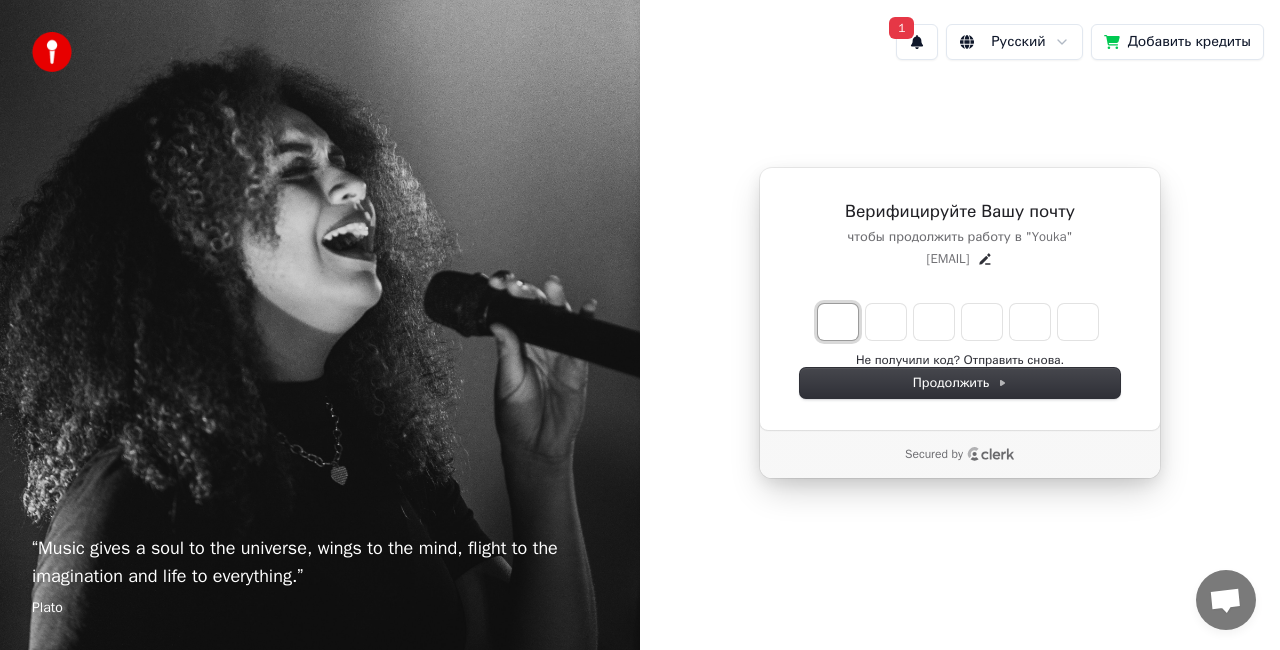 type on "*" 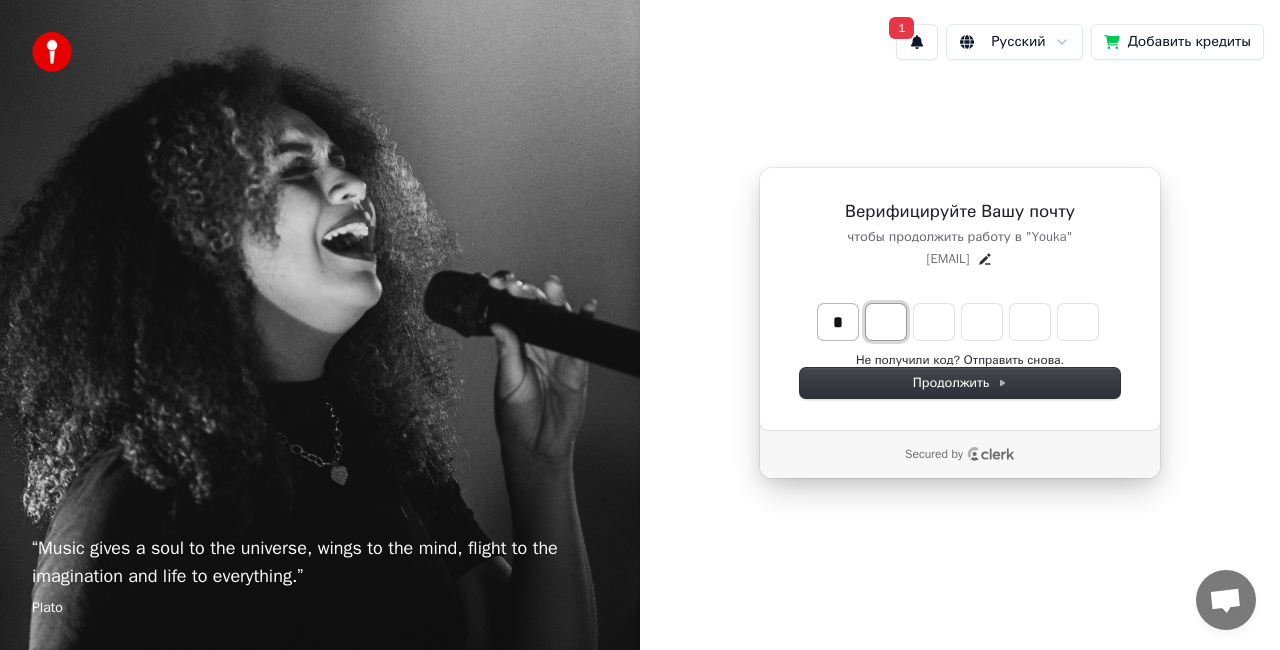 type on "*" 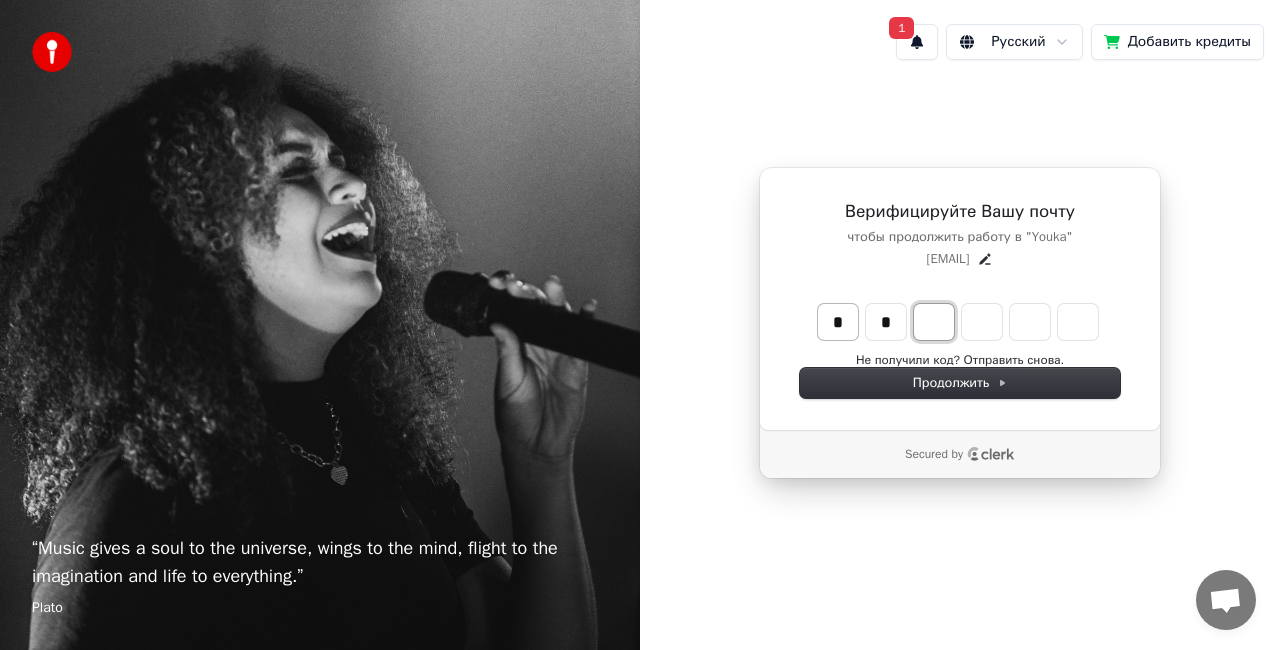 type on "**" 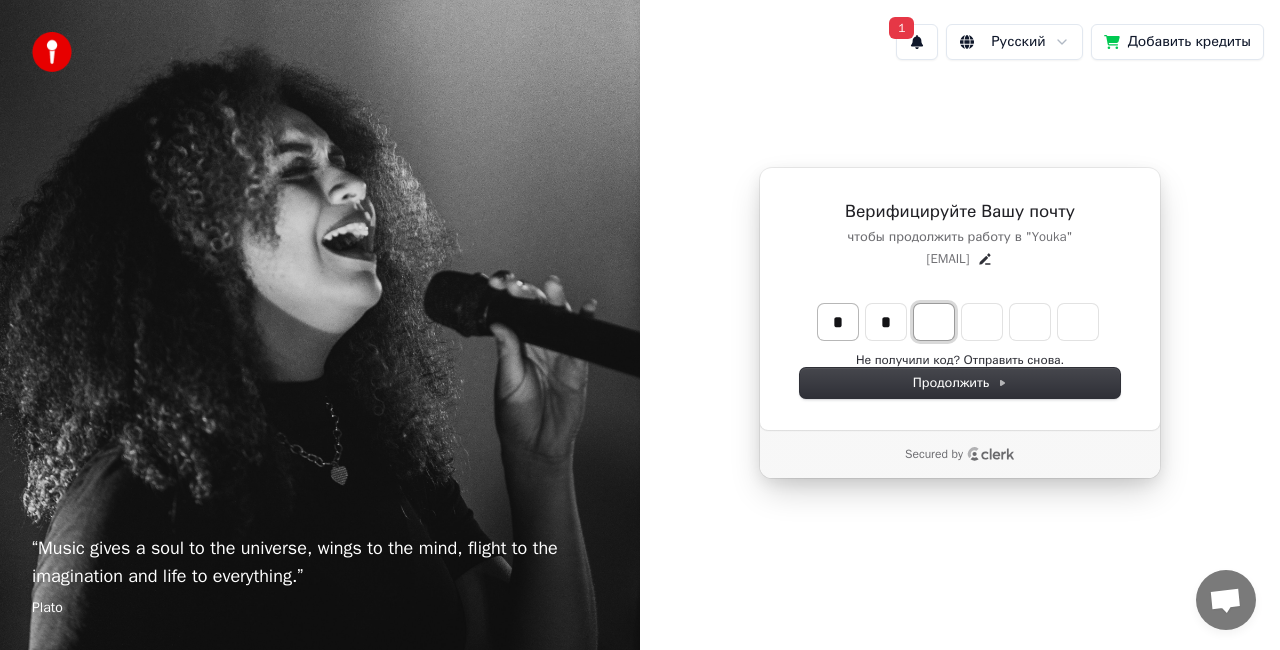 type on "*" 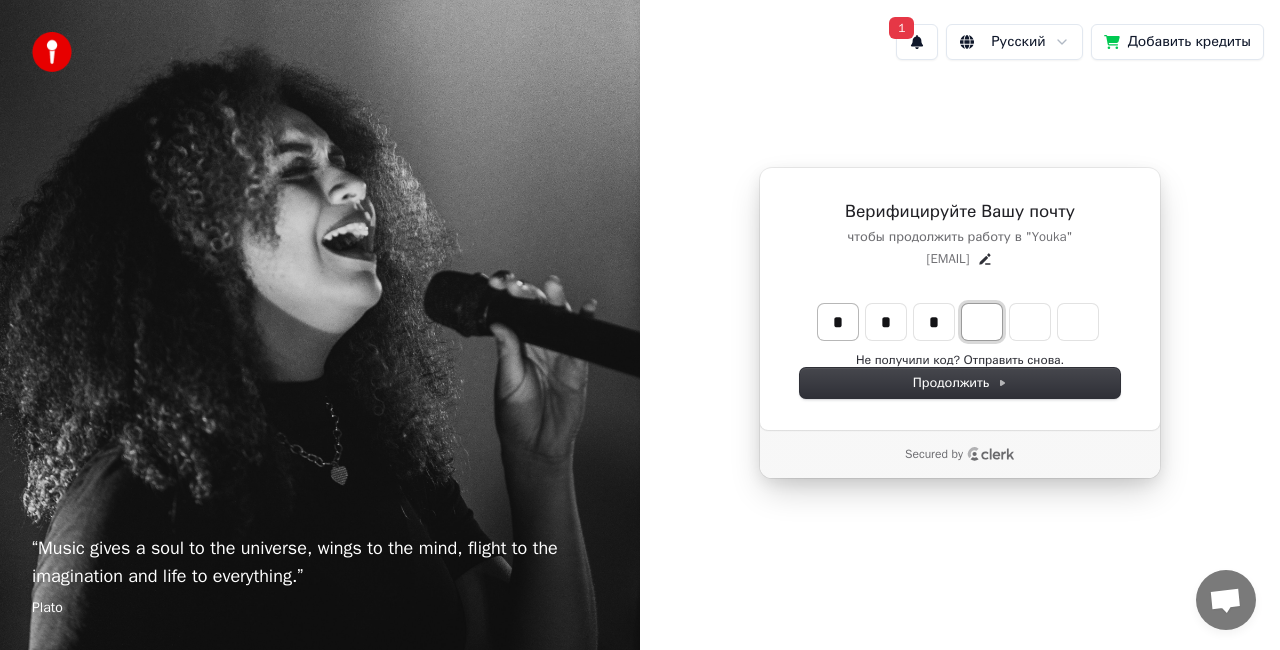 type on "***" 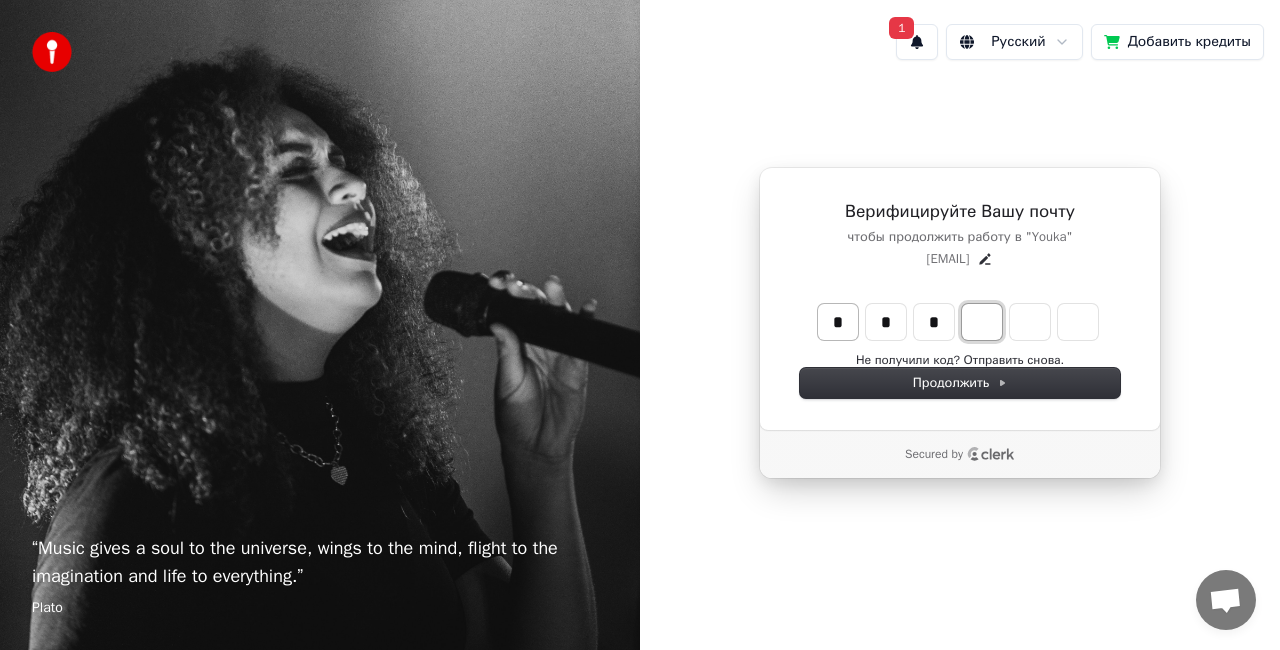 type on "*" 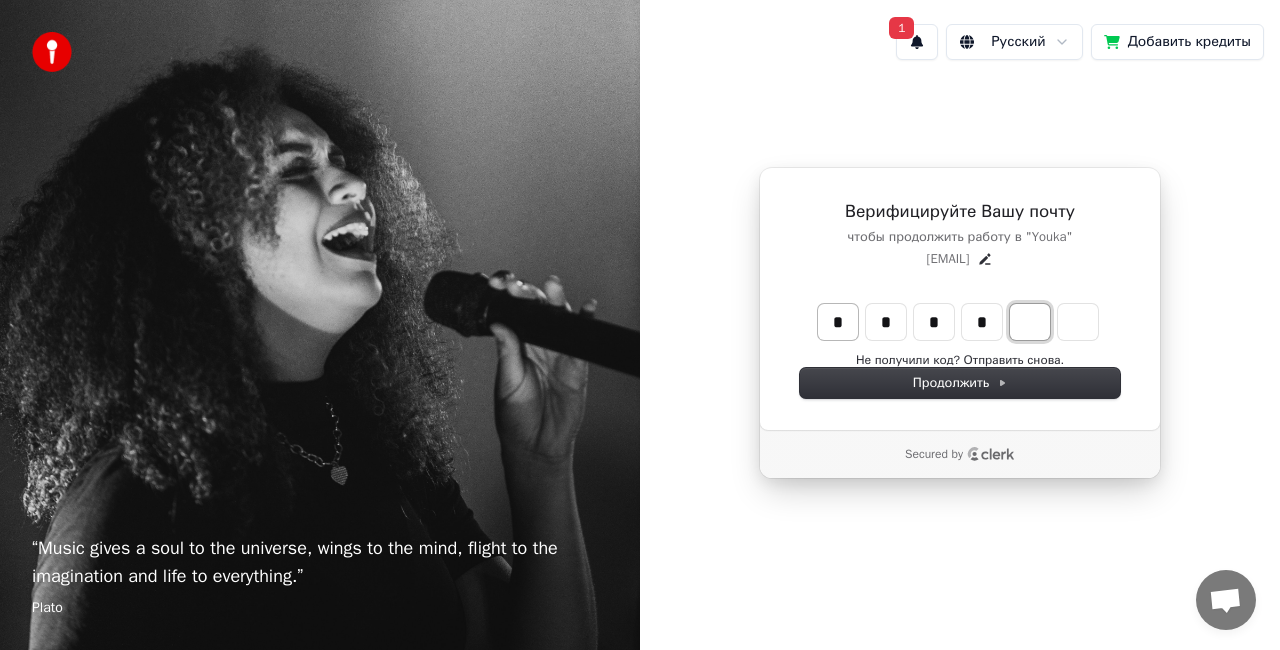 type on "****" 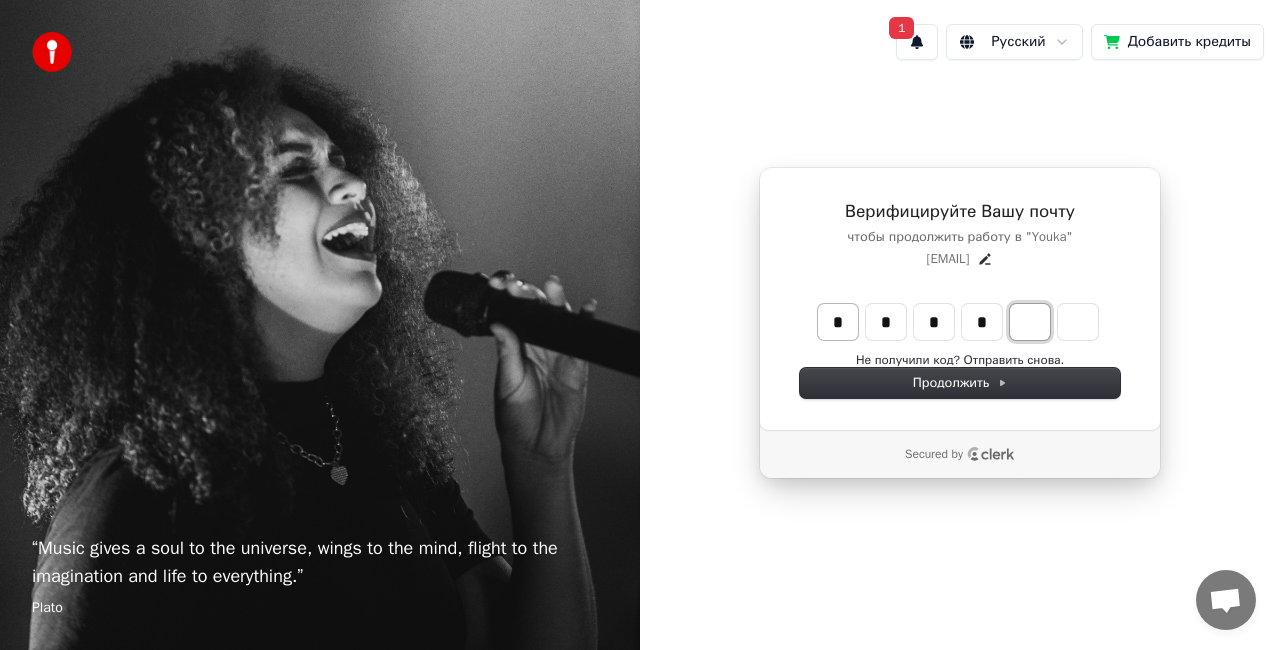 type on "*" 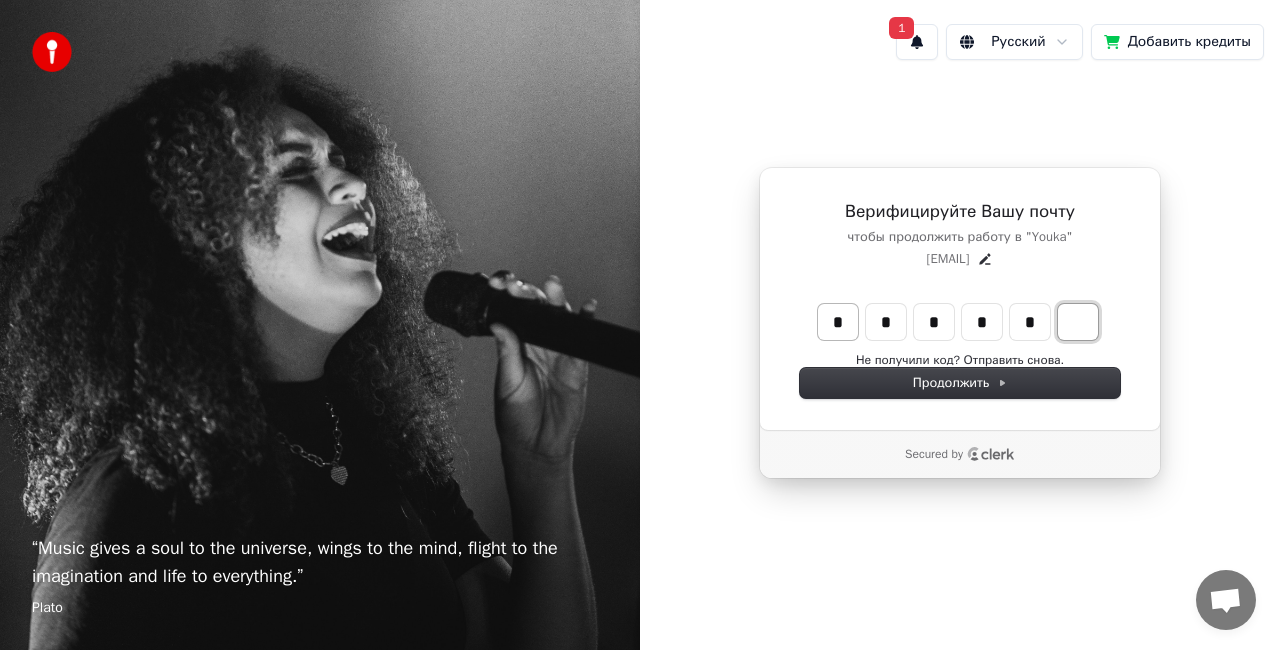 type on "******" 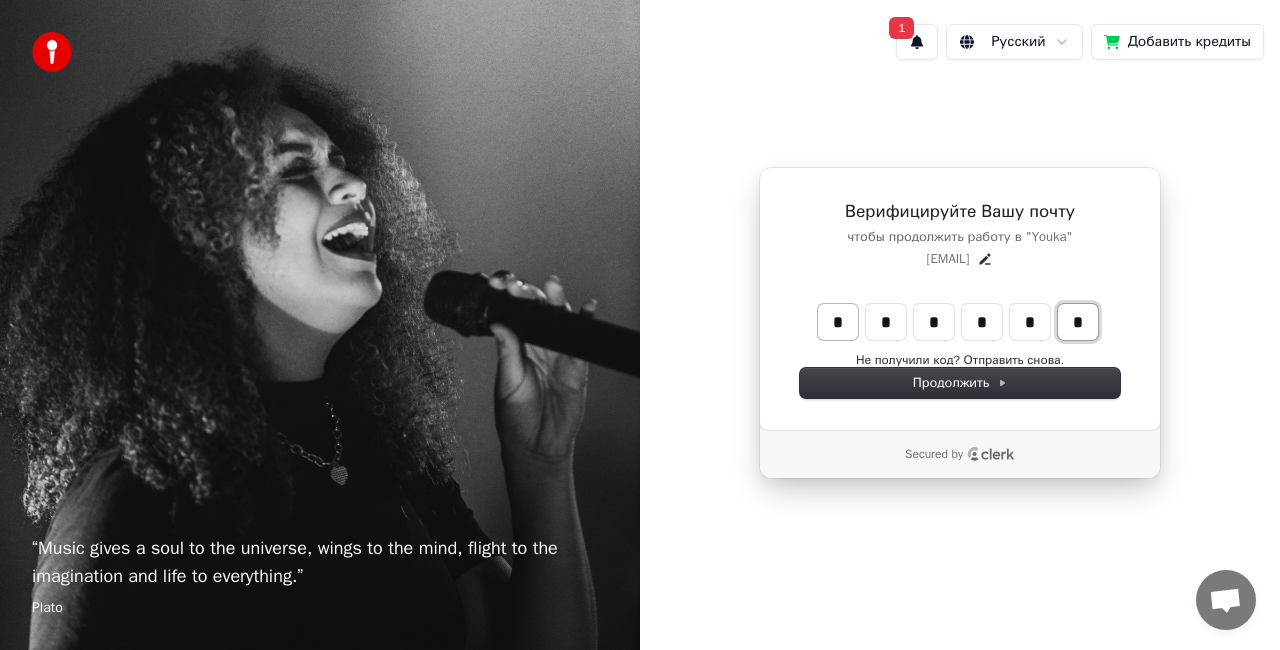 type on "*" 